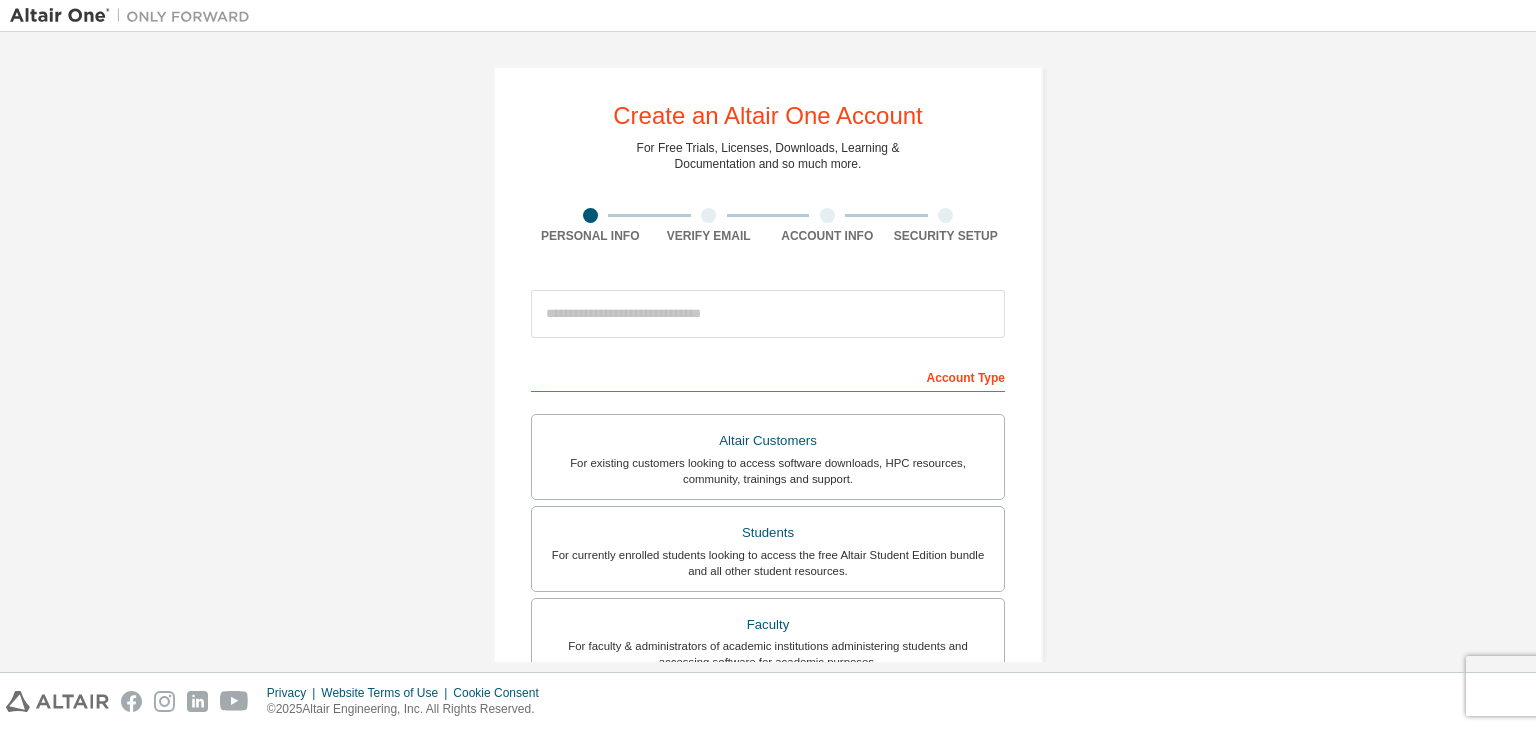 scroll, scrollTop: 0, scrollLeft: 0, axis: both 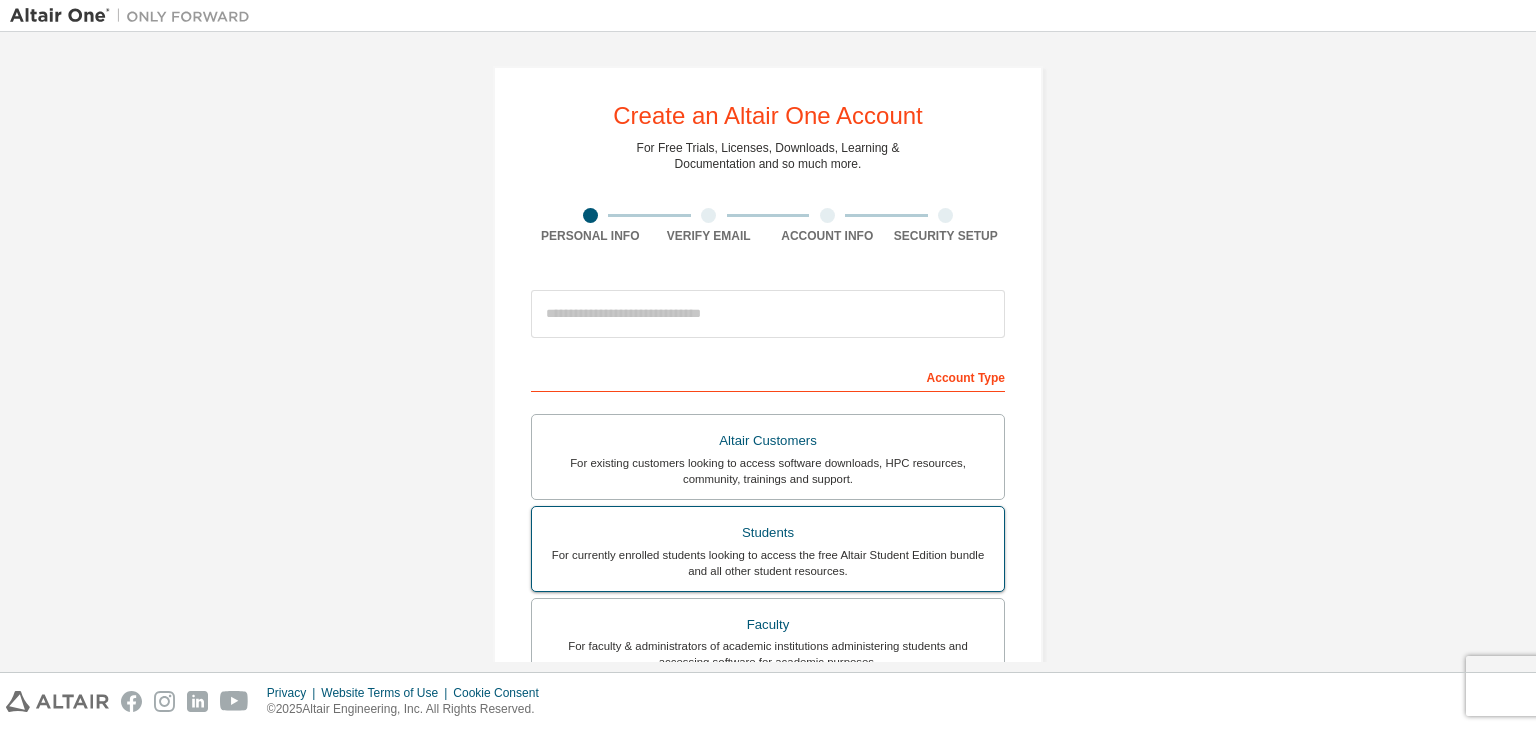 drag, startPoint x: 762, startPoint y: 593, endPoint x: 767, endPoint y: 578, distance: 15.811388 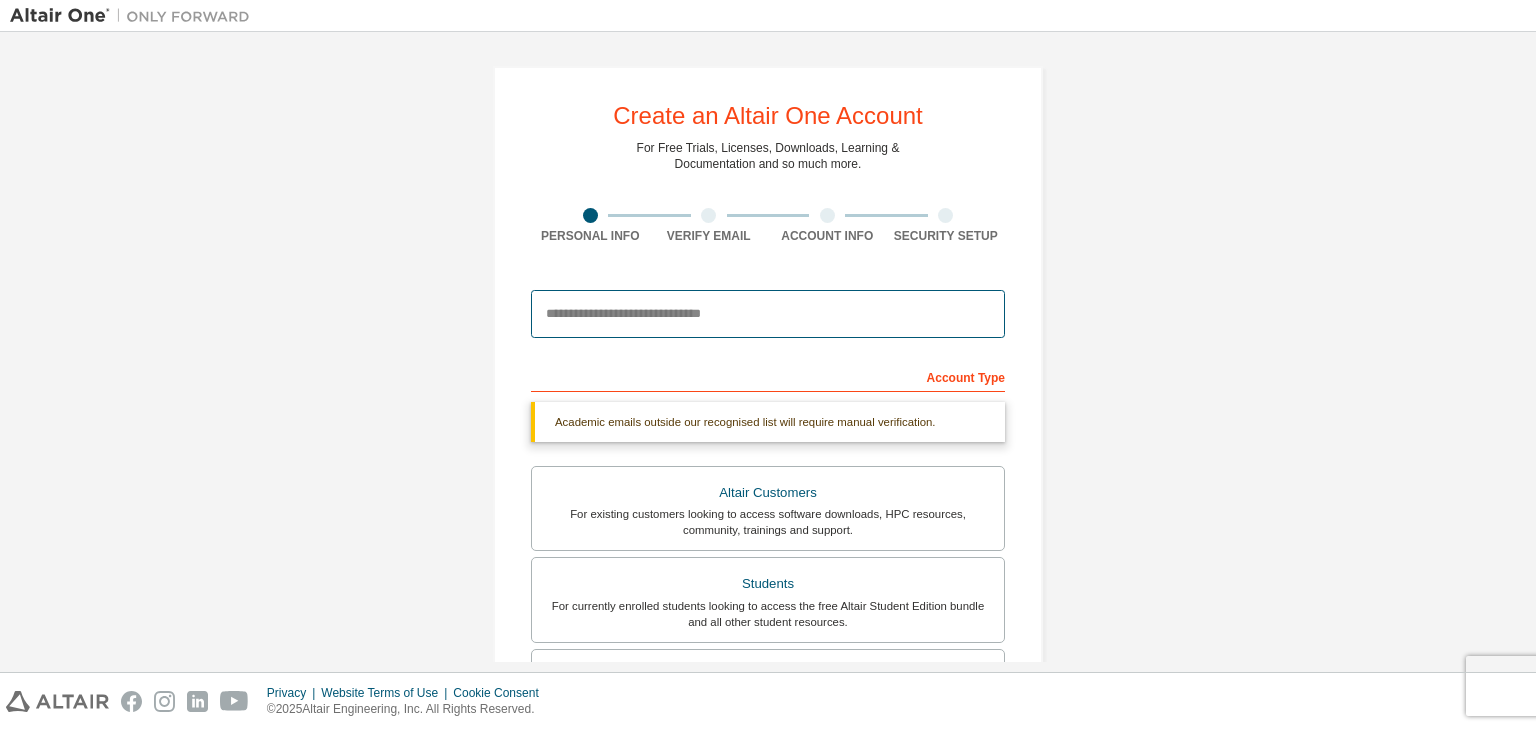 click at bounding box center [768, 314] 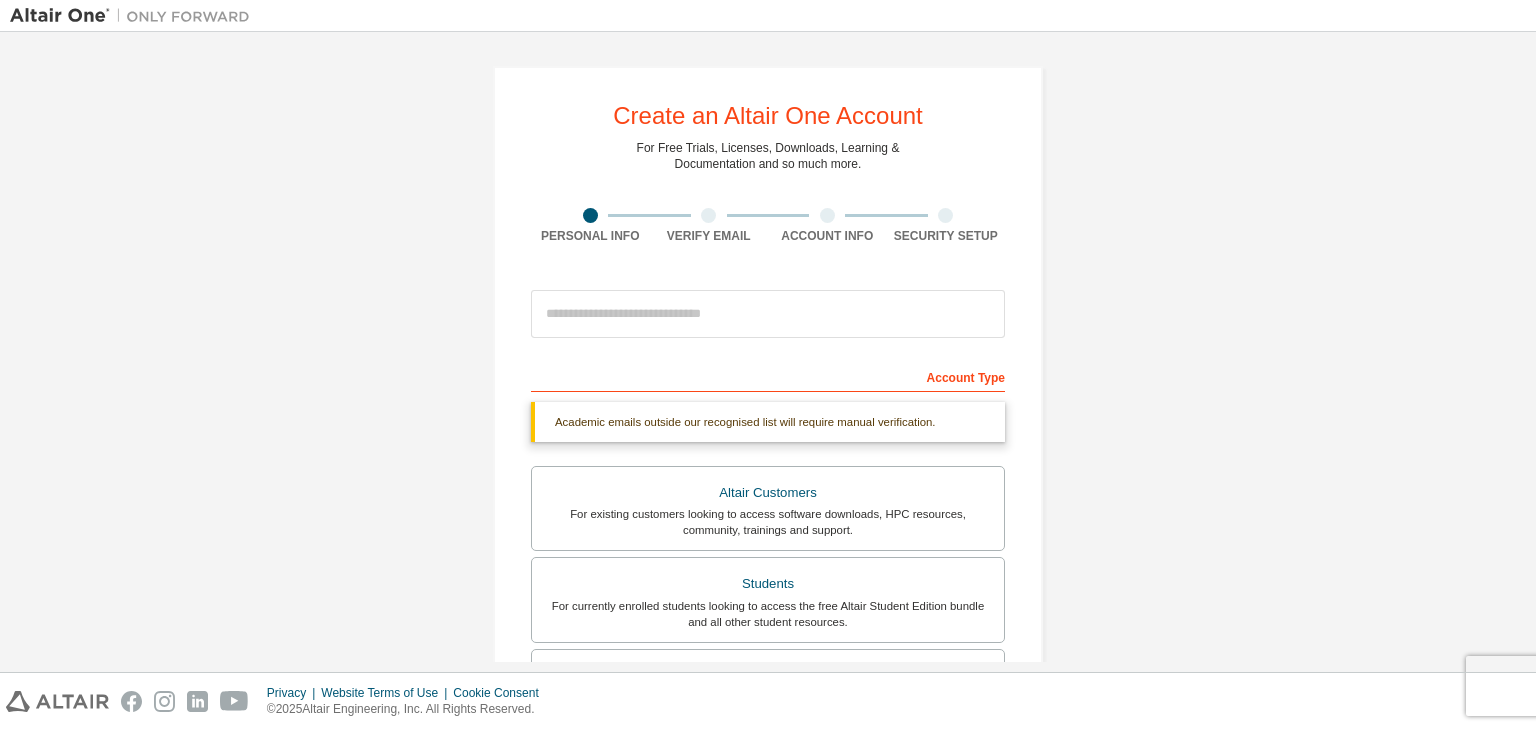 click on "This is a federated email. No need to register a new account. You should be able to  login  by using your company's SSO credentials. Email already exists. Please try to  login  instead. Account Type Academic emails outside our recognised list will require manual verification. You must enter a valid email address provided by your academic institution (e.g.,   name@youruniversity.edu ).   What if I cannot get one? Altair Customers For existing customers looking to access software downloads, HPC resources, community, trainings and support. Students For currently enrolled students looking to access the free Altair Student Edition bundle and all other student resources. Faculty For faculty & administrators of academic institutions administering students and accessing software for academic purposes. Everyone else For individuals, businesses and everyone else looking to try Altair software and explore our product offerings. Your Profile First Name Last Name Job Title I accept the   Academic  Next" at bounding box center [768, 697] 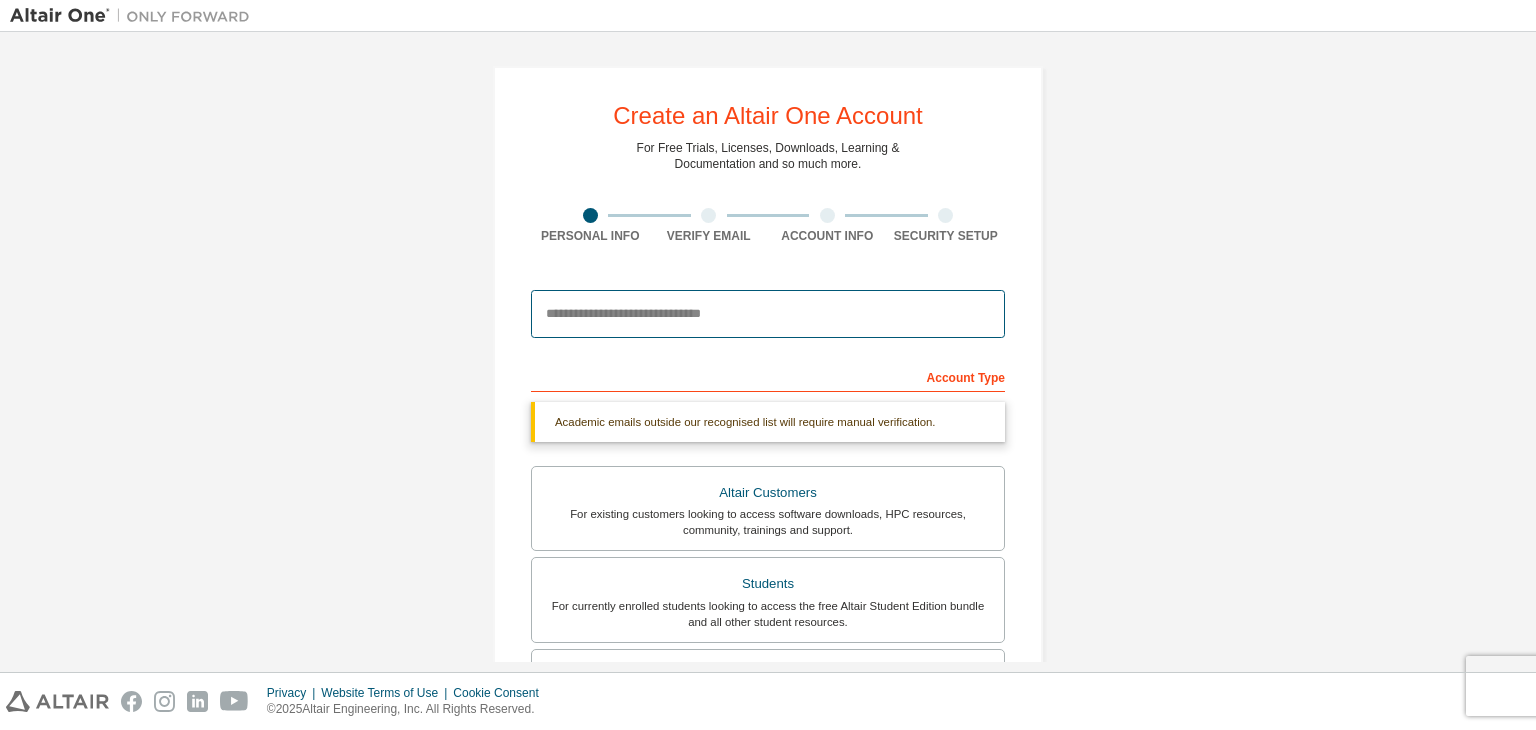 click at bounding box center [768, 314] 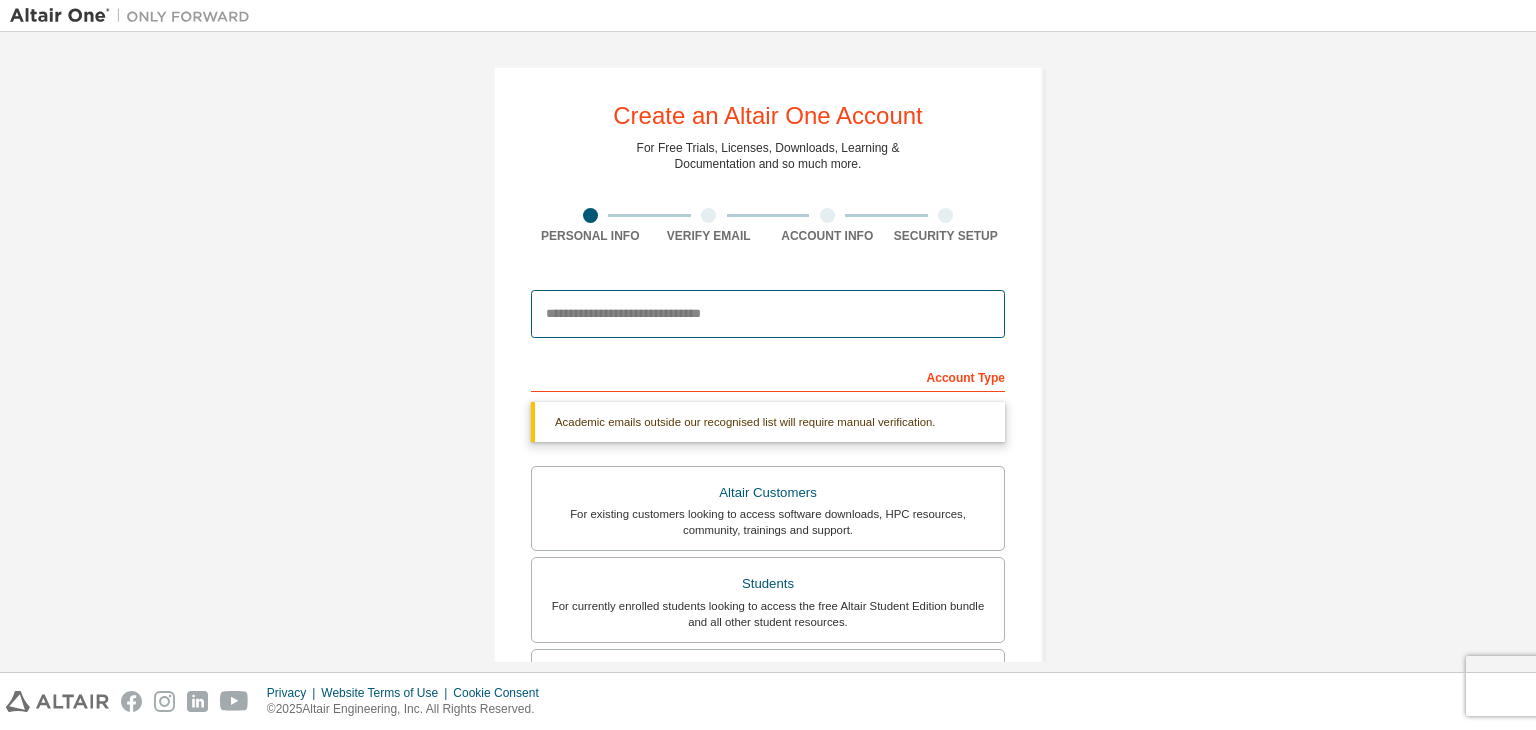 type on "**********" 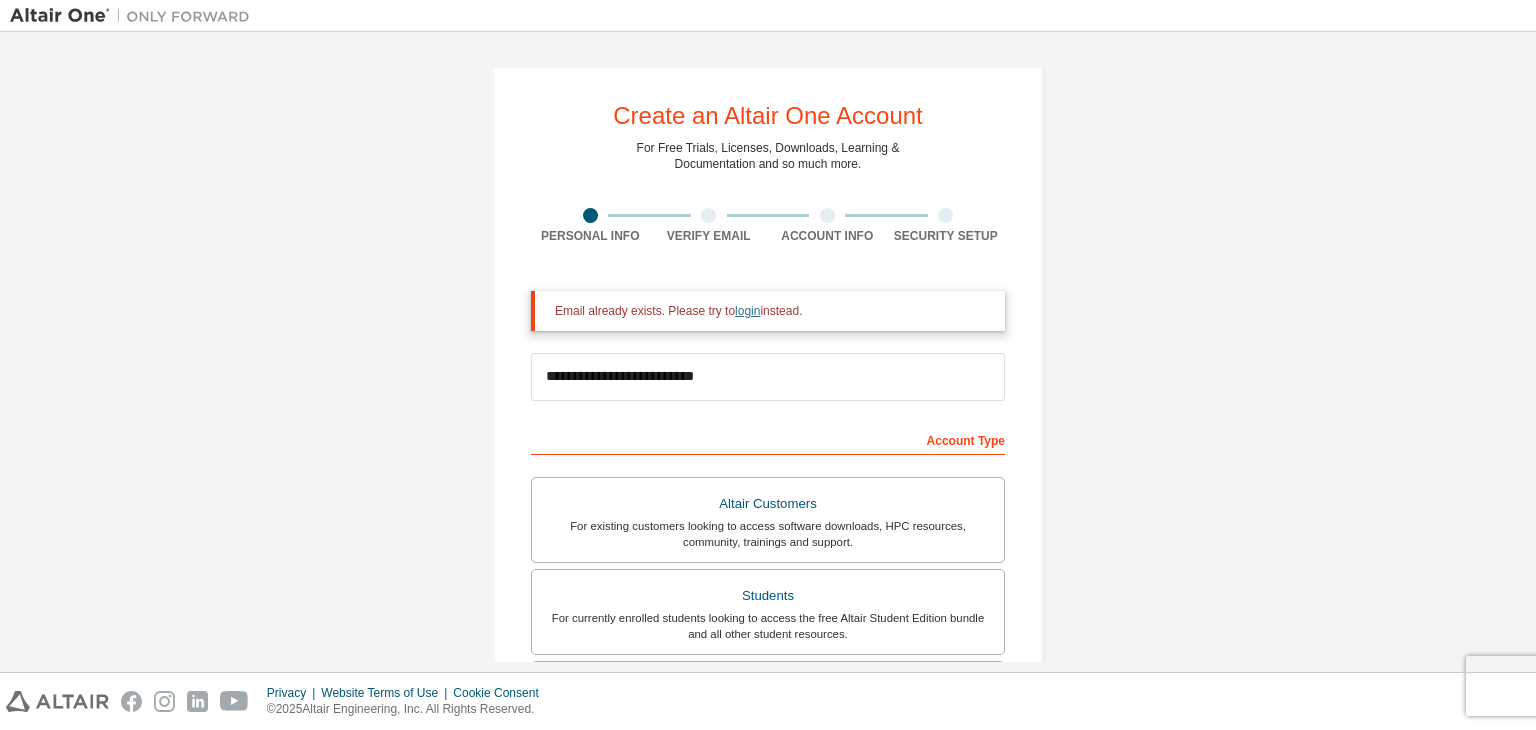 click on "login" at bounding box center (747, 311) 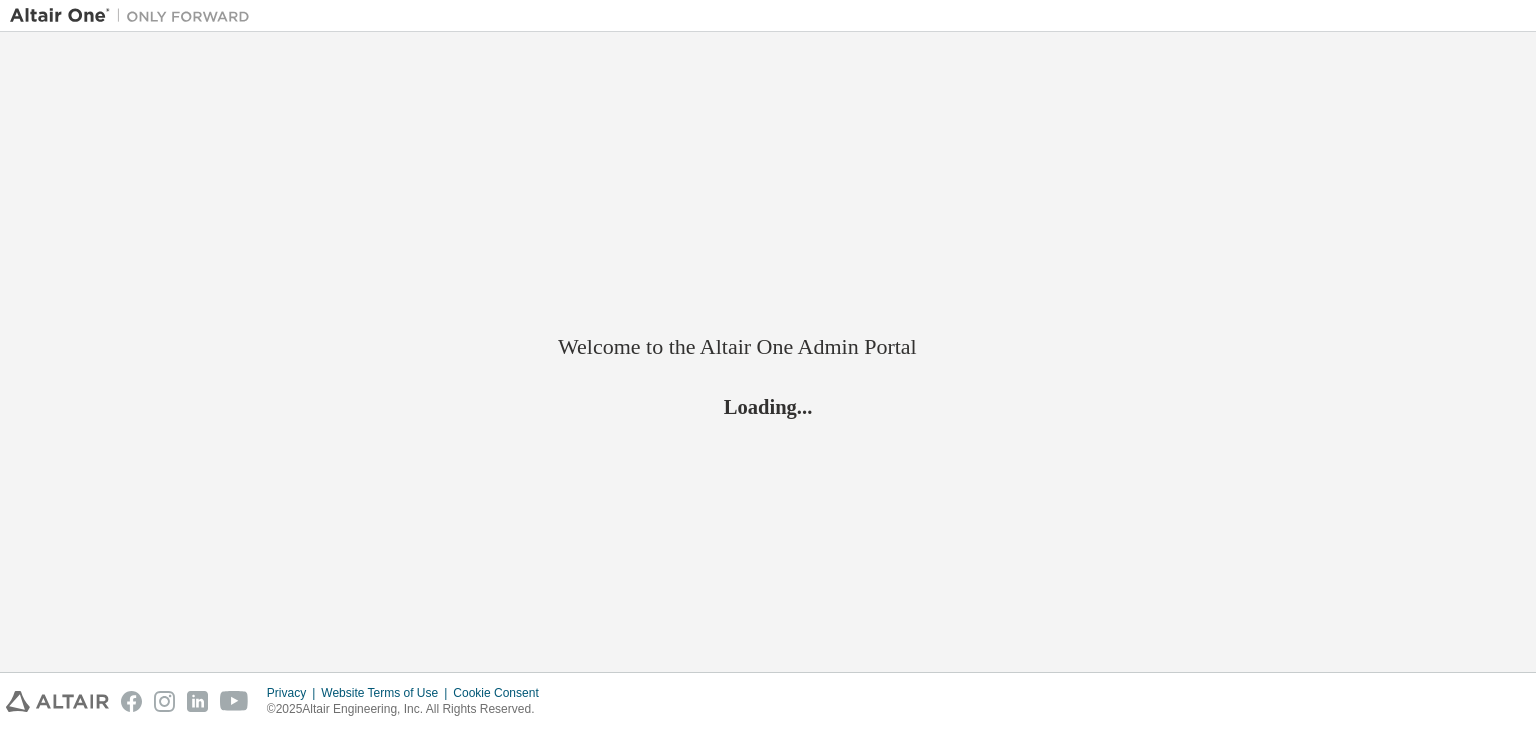 scroll, scrollTop: 0, scrollLeft: 0, axis: both 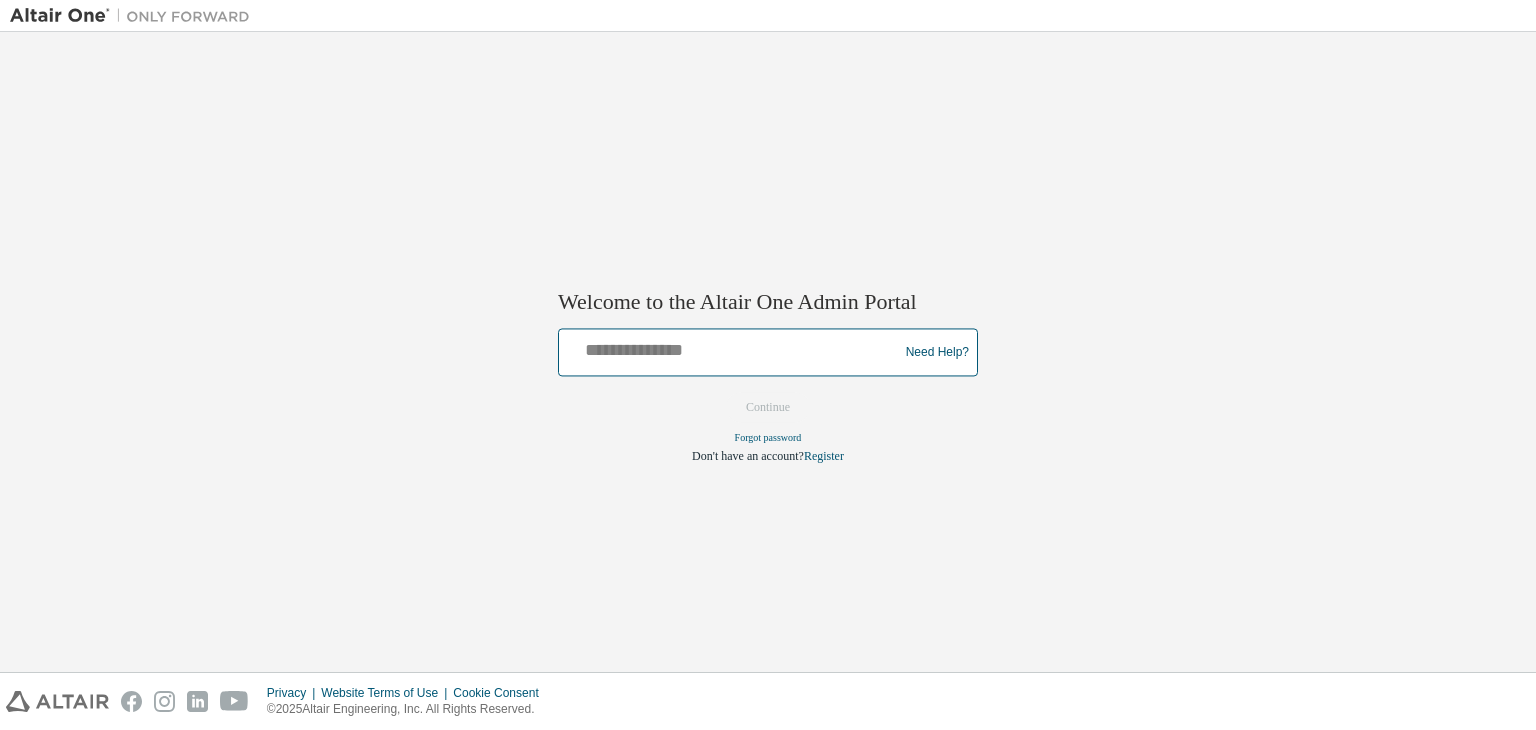 click at bounding box center [731, 348] 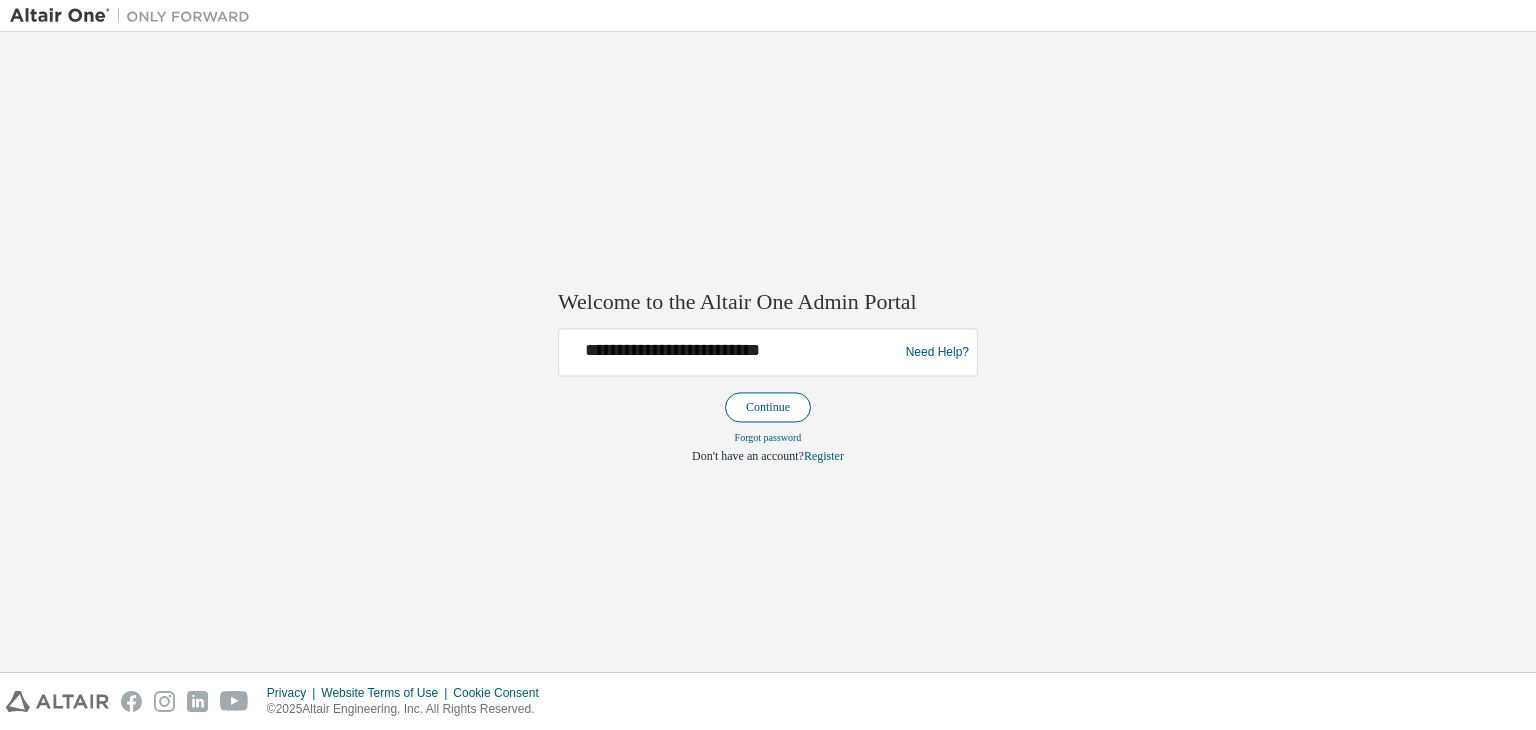 click on "Continue" at bounding box center [768, 408] 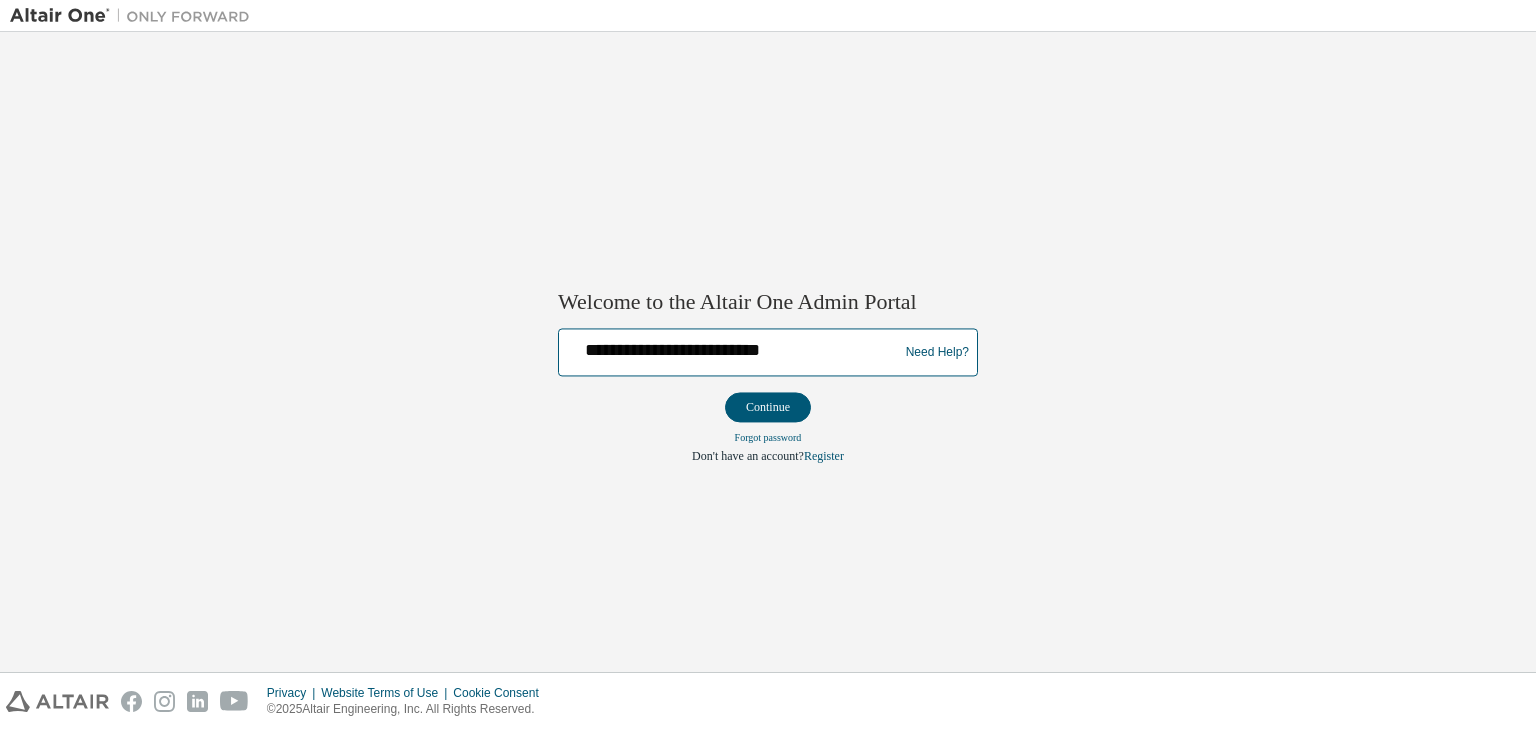 click on "**********" at bounding box center [731, 348] 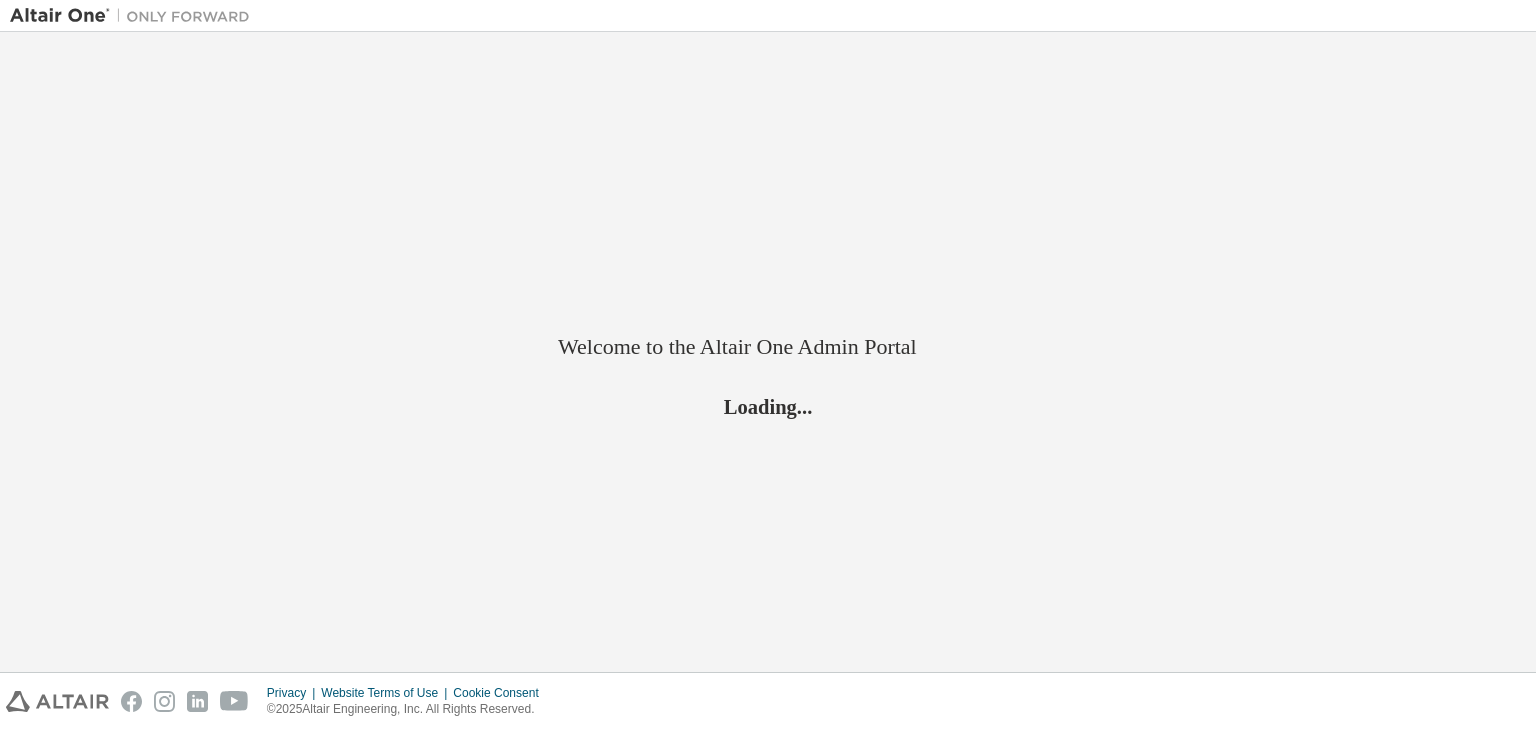 scroll, scrollTop: 0, scrollLeft: 0, axis: both 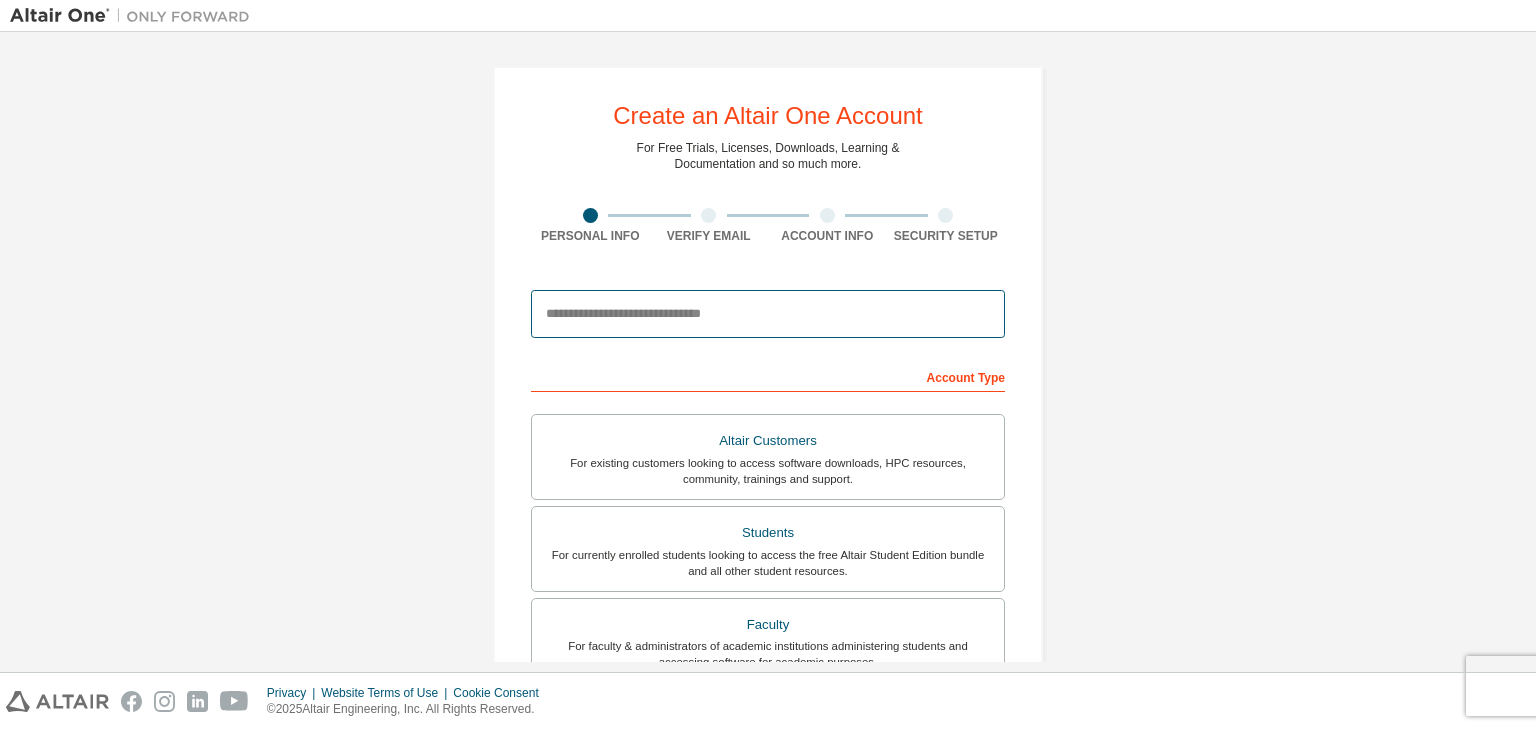 click at bounding box center (768, 314) 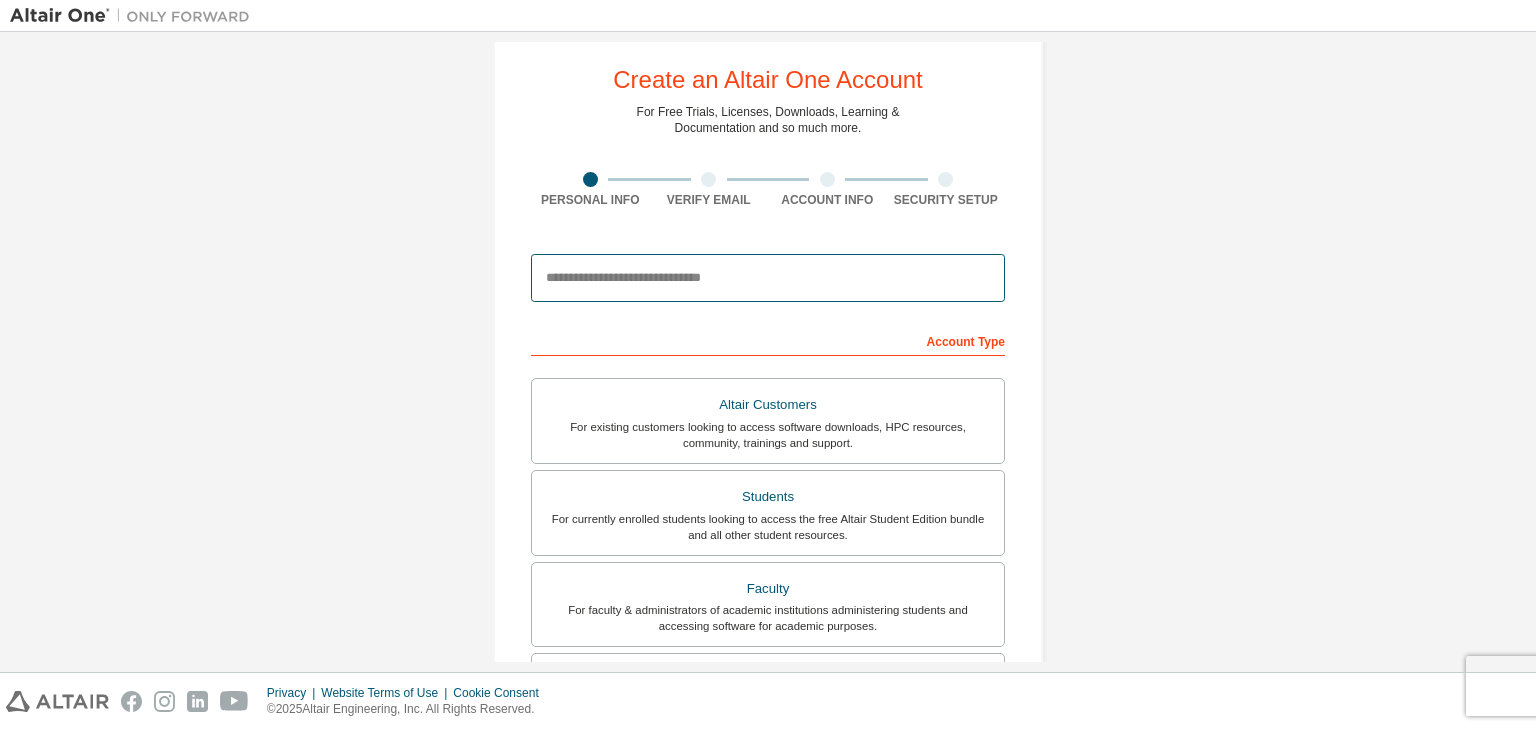scroll, scrollTop: 100, scrollLeft: 0, axis: vertical 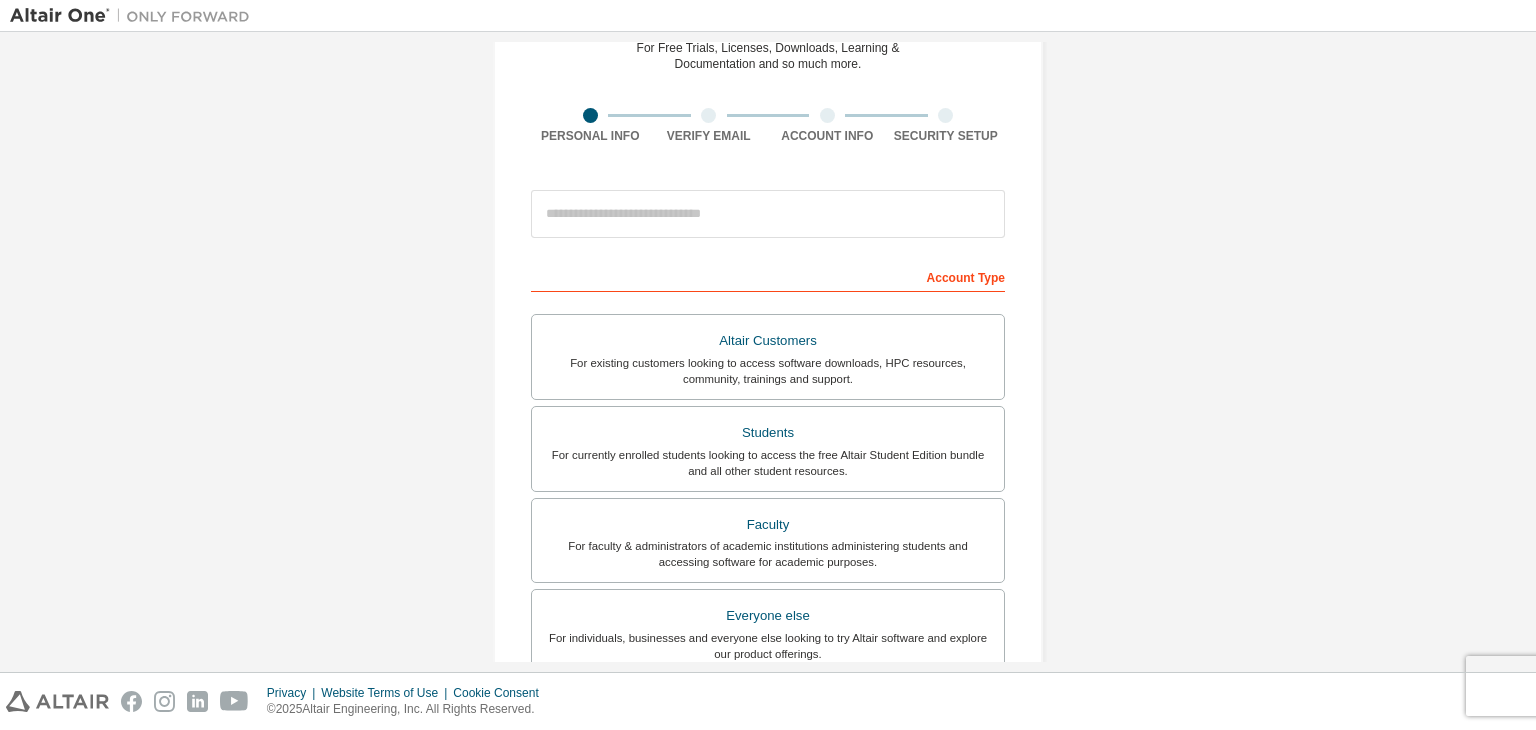 click on "Create an Altair One Account For Free Trials, Licenses, Downloads, Learning &  Documentation and so much more. Personal Info Verify Email Account Info Security Setup This is a federated email. No need to register a new account. You should be able to  login  by using your company's SSO credentials. Email already exists. Please try to  login  instead. Account Type Altair Customers For existing customers looking to access software downloads, HPC resources, community, trainings and support. Students For currently enrolled students looking to access the free Altair Student Edition bundle and all other student resources. Faculty For faculty & administrators of academic institutions administering students and accessing software for academic purposes. Everyone else For individuals, businesses and everyone else looking to try Altair software and explore our product offerings. Your Profile First Name Last Name Job Title Please provide State/Province to help us route sales and support resources to you more efficiently." at bounding box center [768, 471] 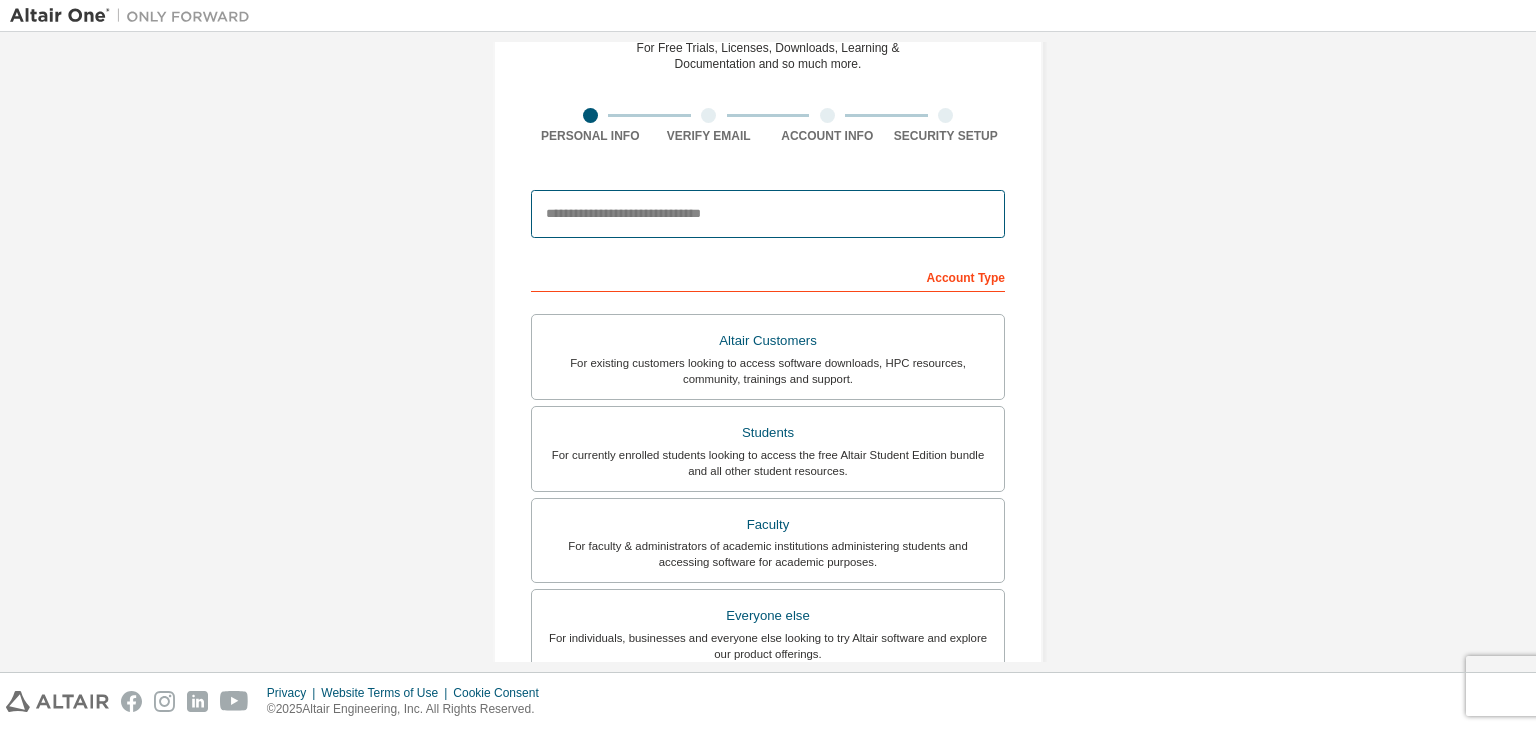 click at bounding box center [768, 214] 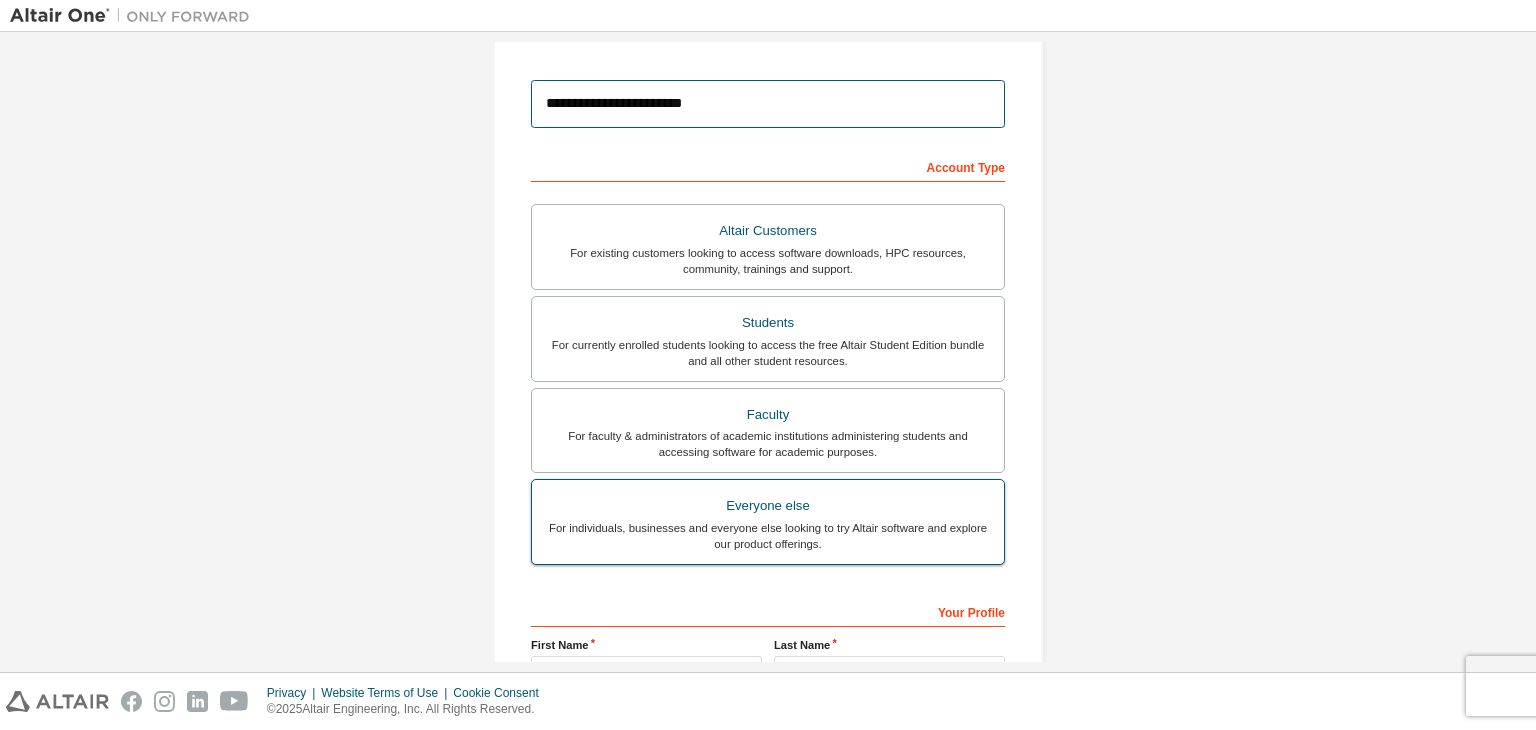 scroll, scrollTop: 0, scrollLeft: 0, axis: both 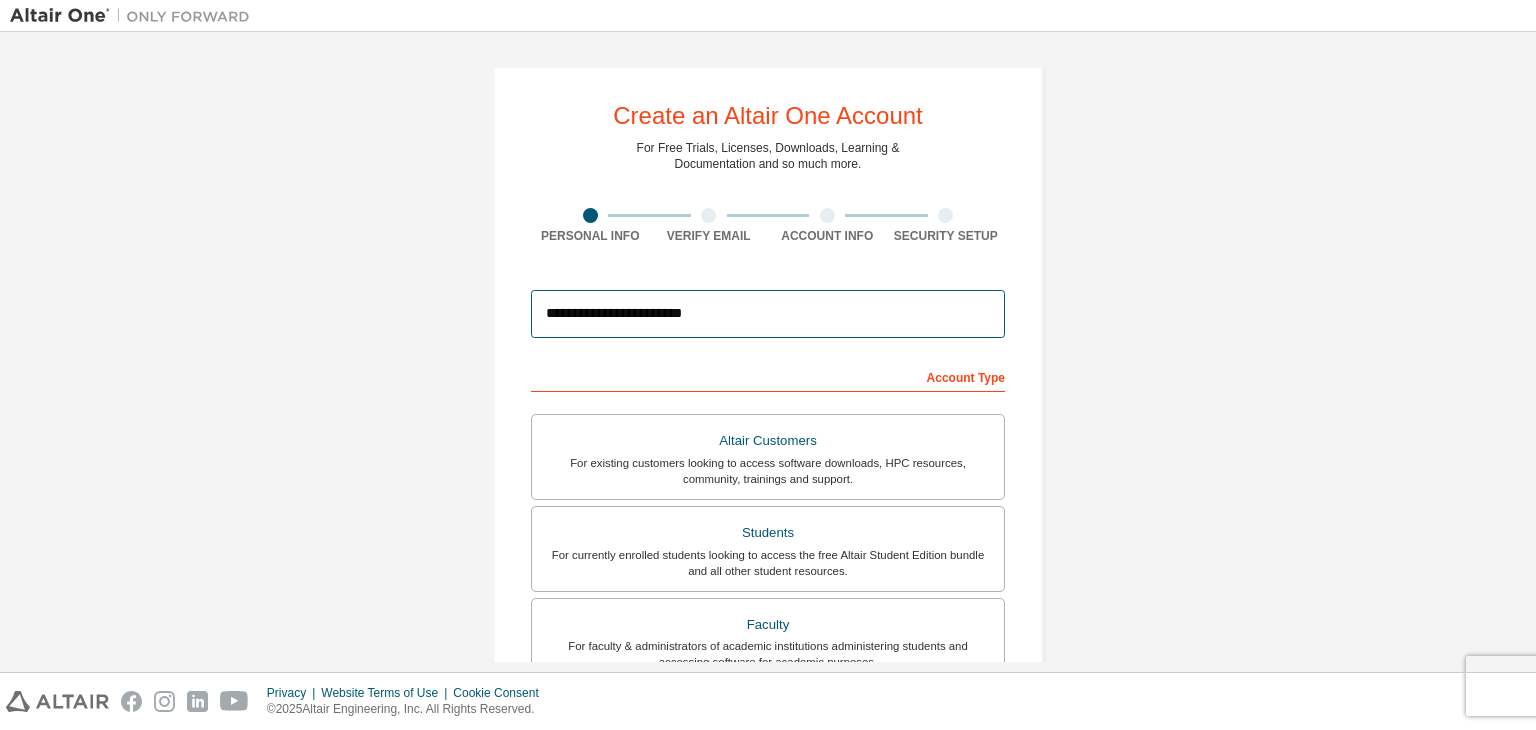 click on "**********" at bounding box center [768, 314] 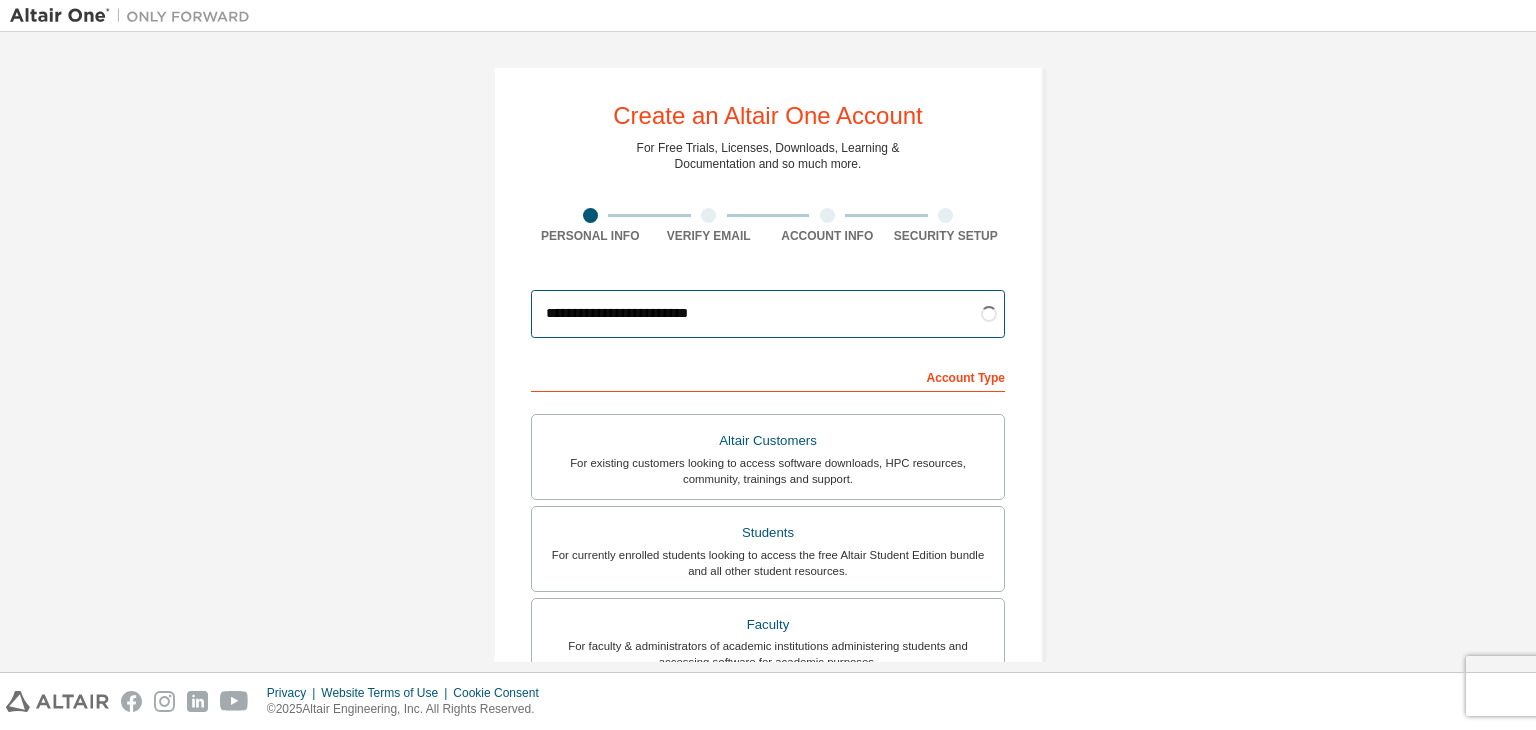type on "**********" 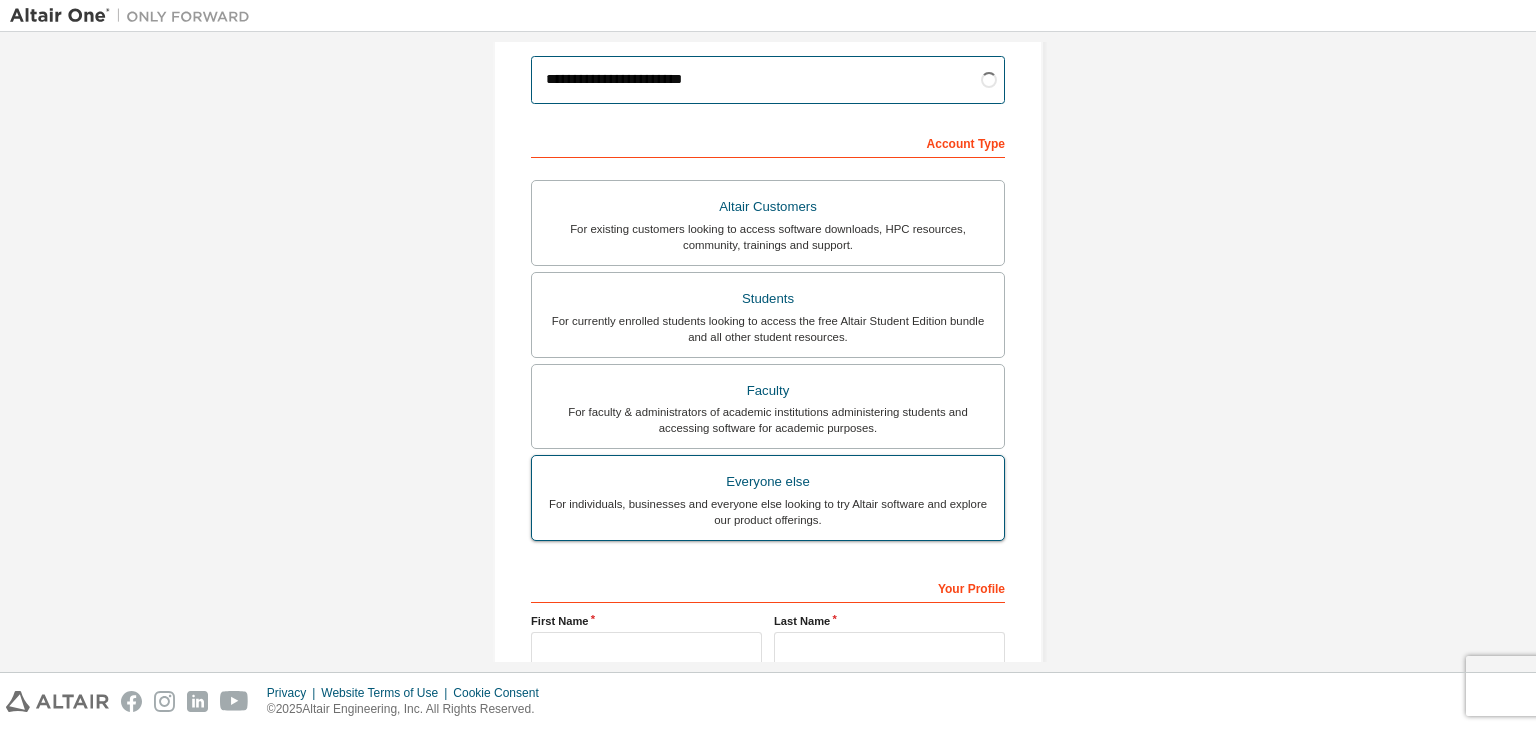scroll, scrollTop: 435, scrollLeft: 0, axis: vertical 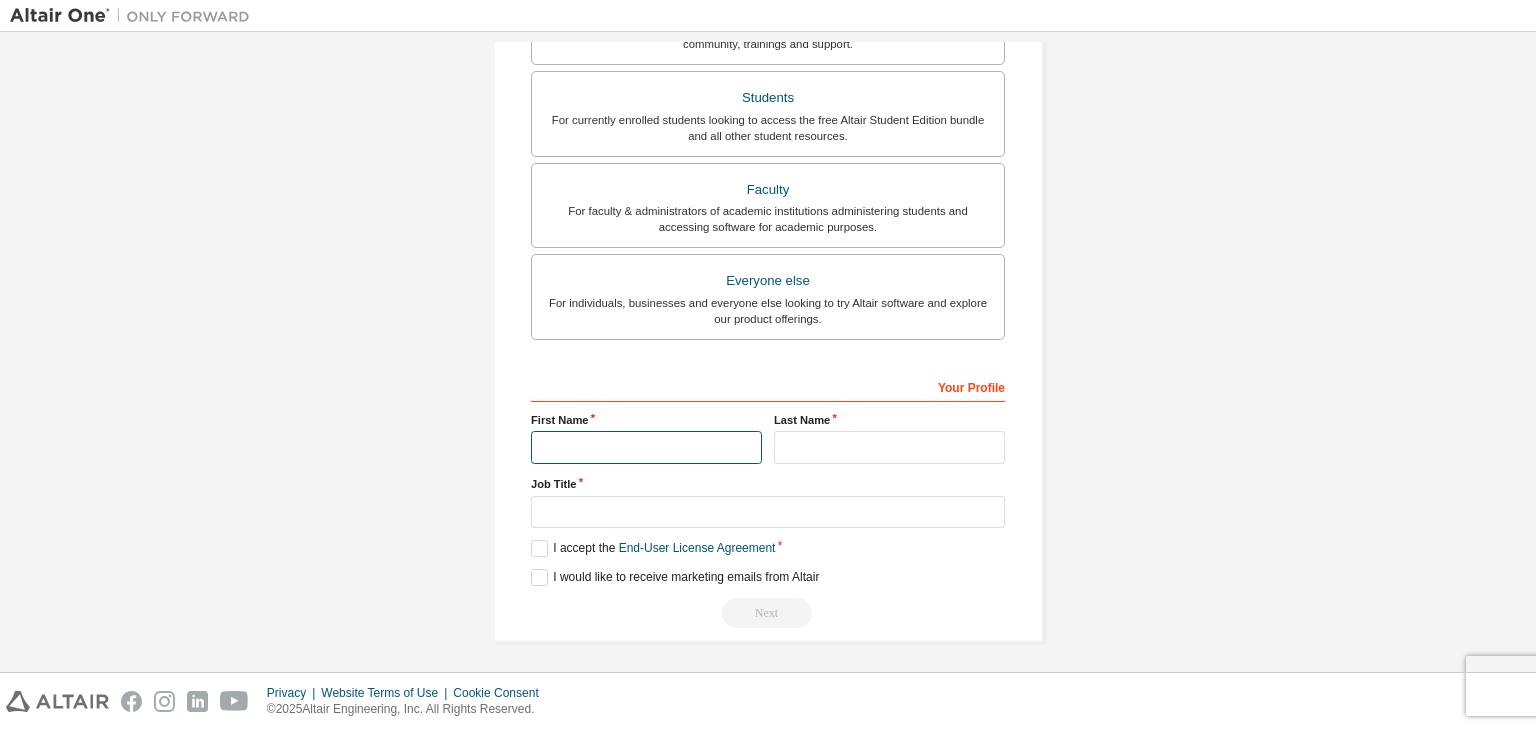click at bounding box center (646, 447) 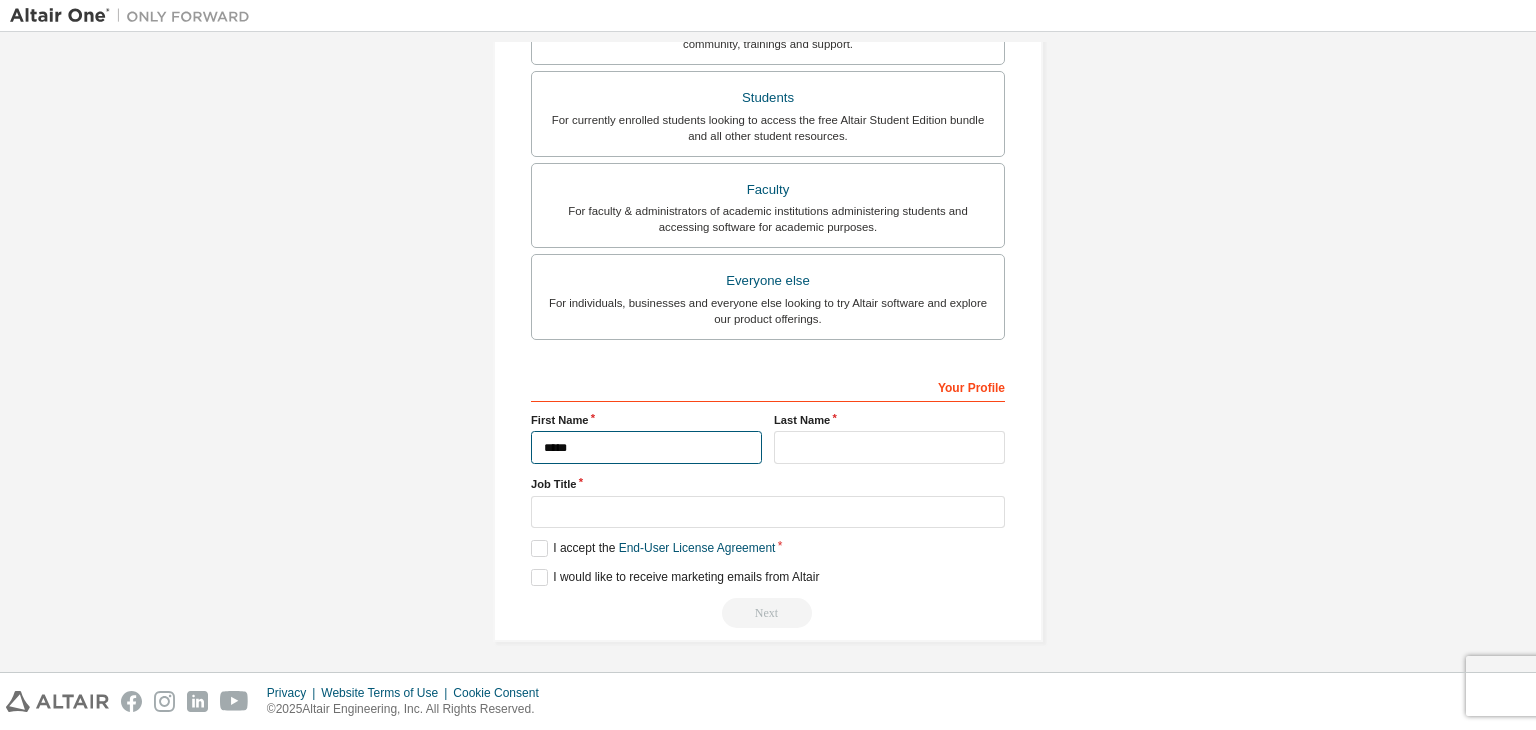 click on "*****" at bounding box center [646, 447] 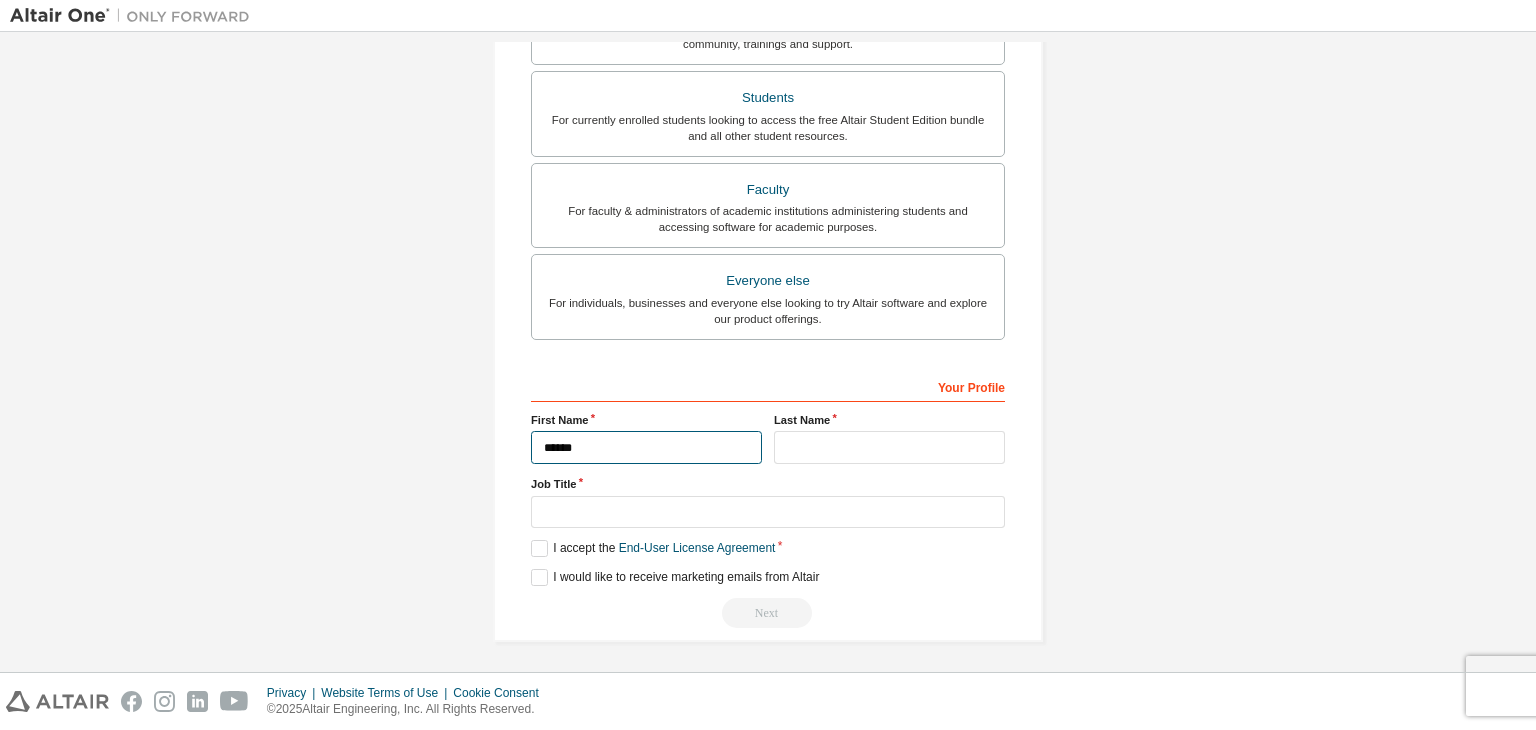type on "*****" 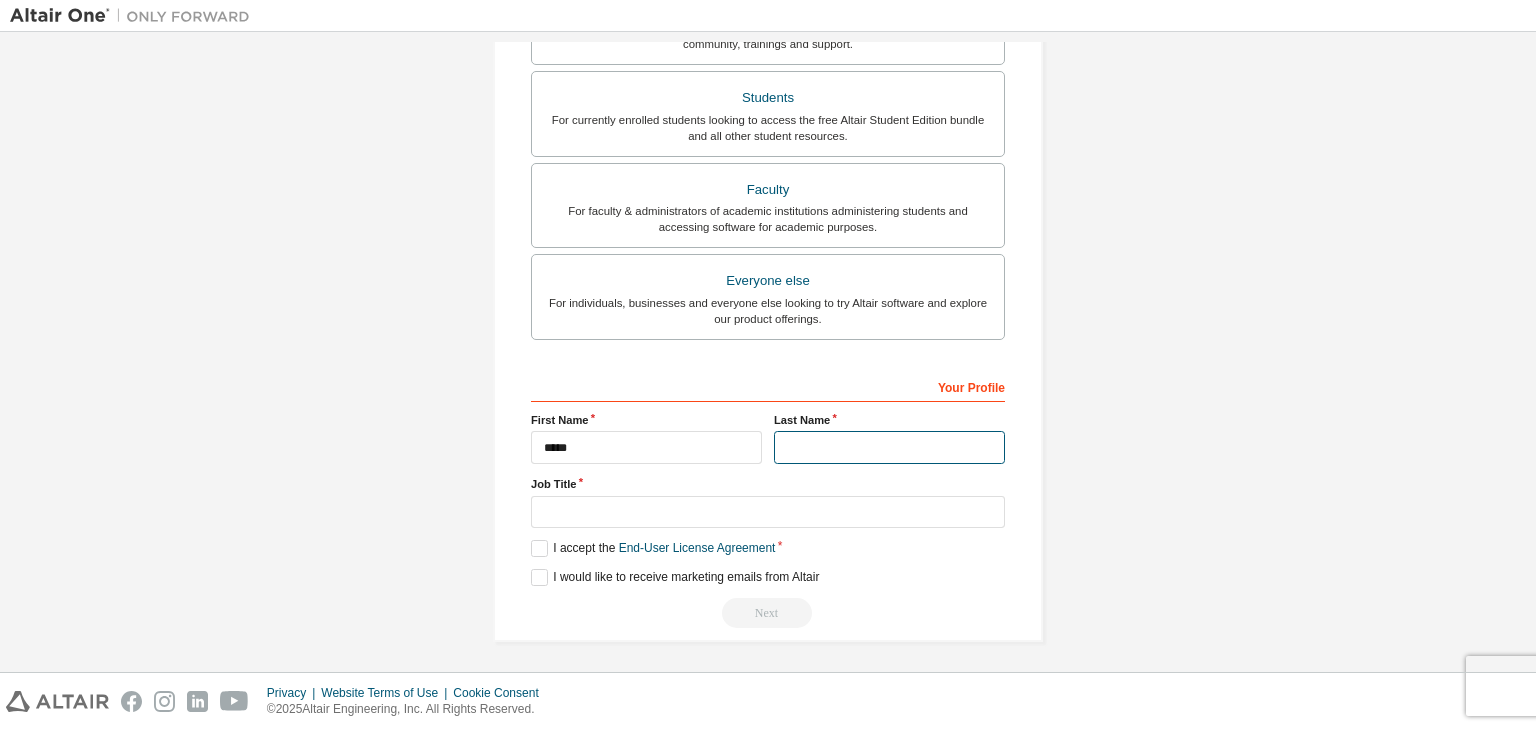 click at bounding box center (889, 447) 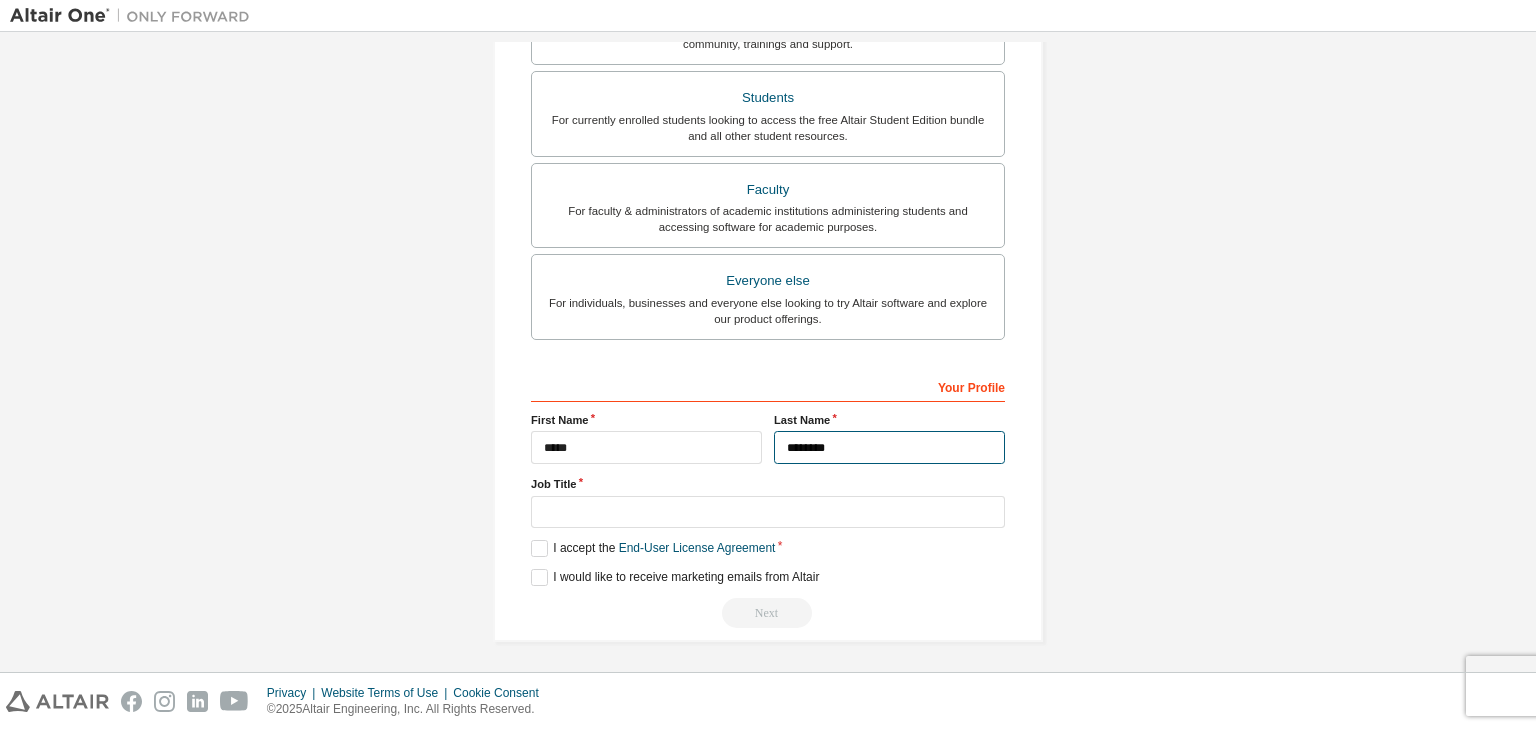 type on "*******" 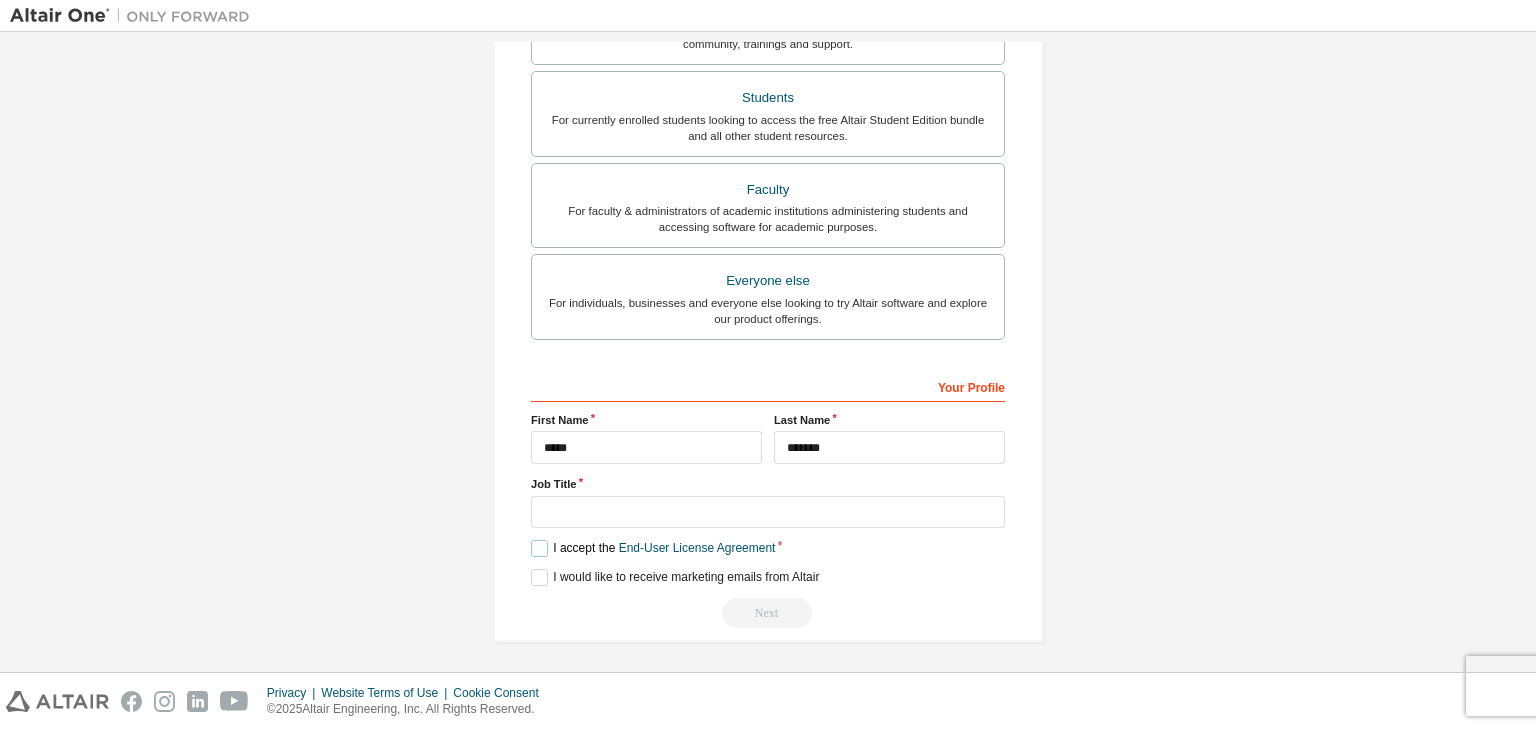 click on "I accept the    End-User License Agreement" at bounding box center (653, 548) 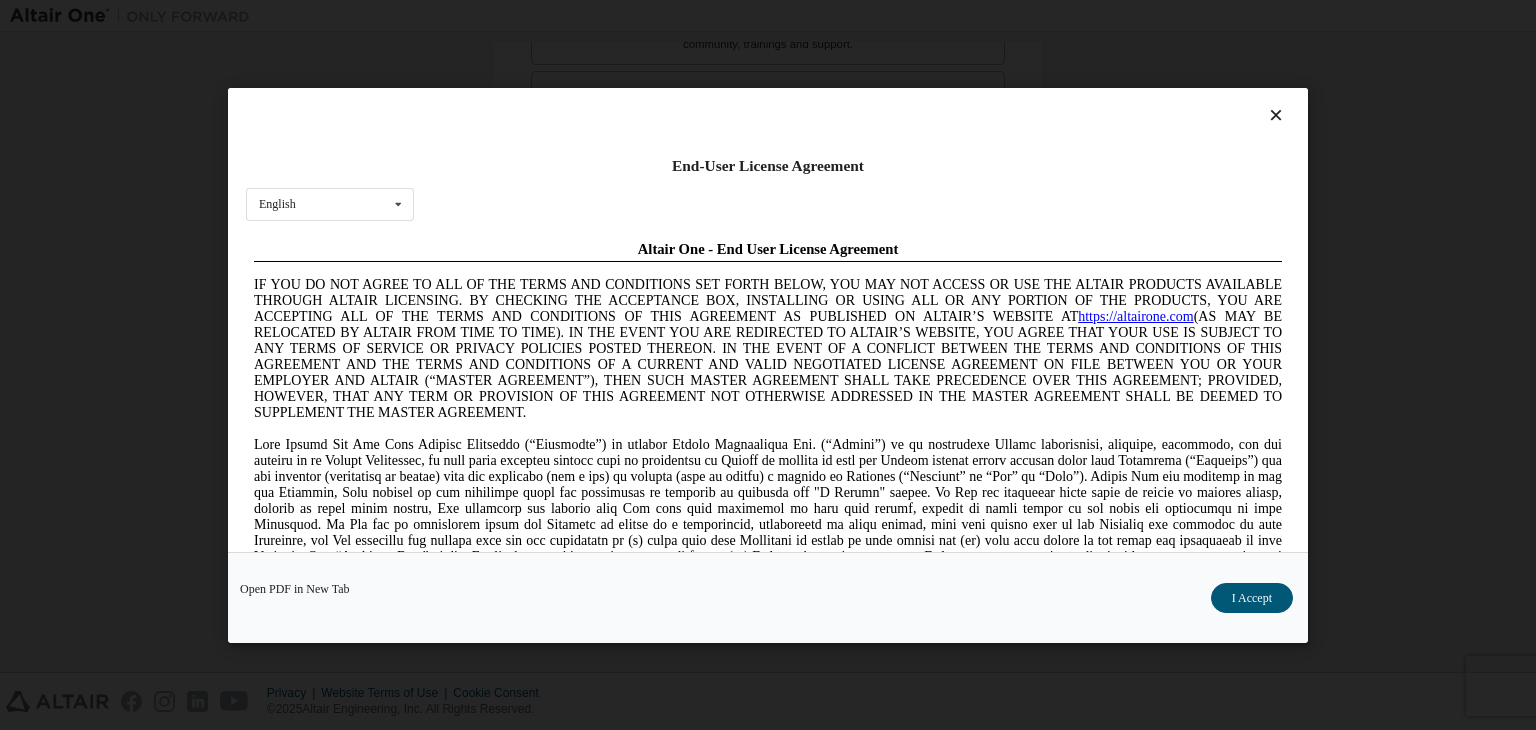scroll, scrollTop: 0, scrollLeft: 0, axis: both 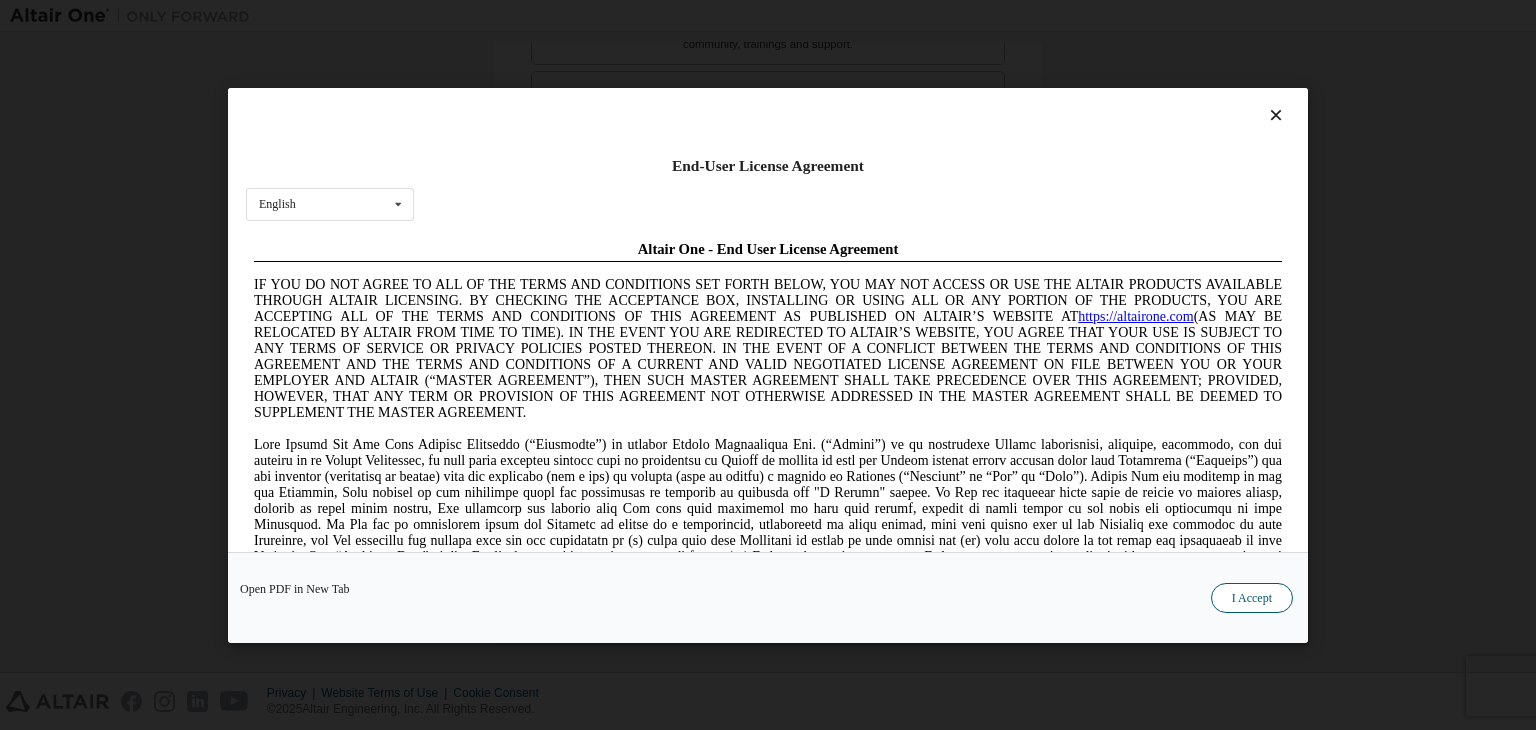 click on "I Accept" at bounding box center (1252, 598) 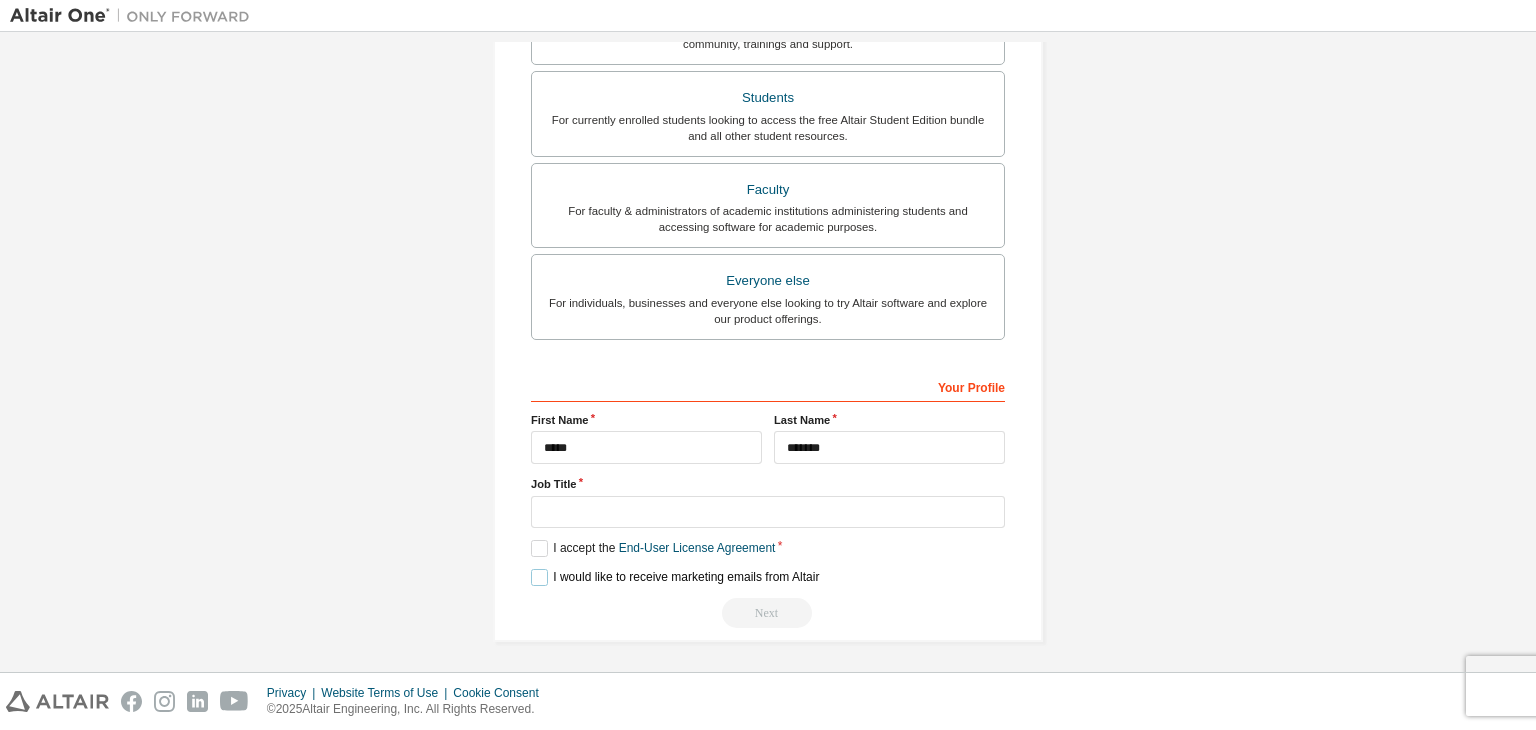 click on "I would like to receive marketing emails from Altair" at bounding box center (675, 577) 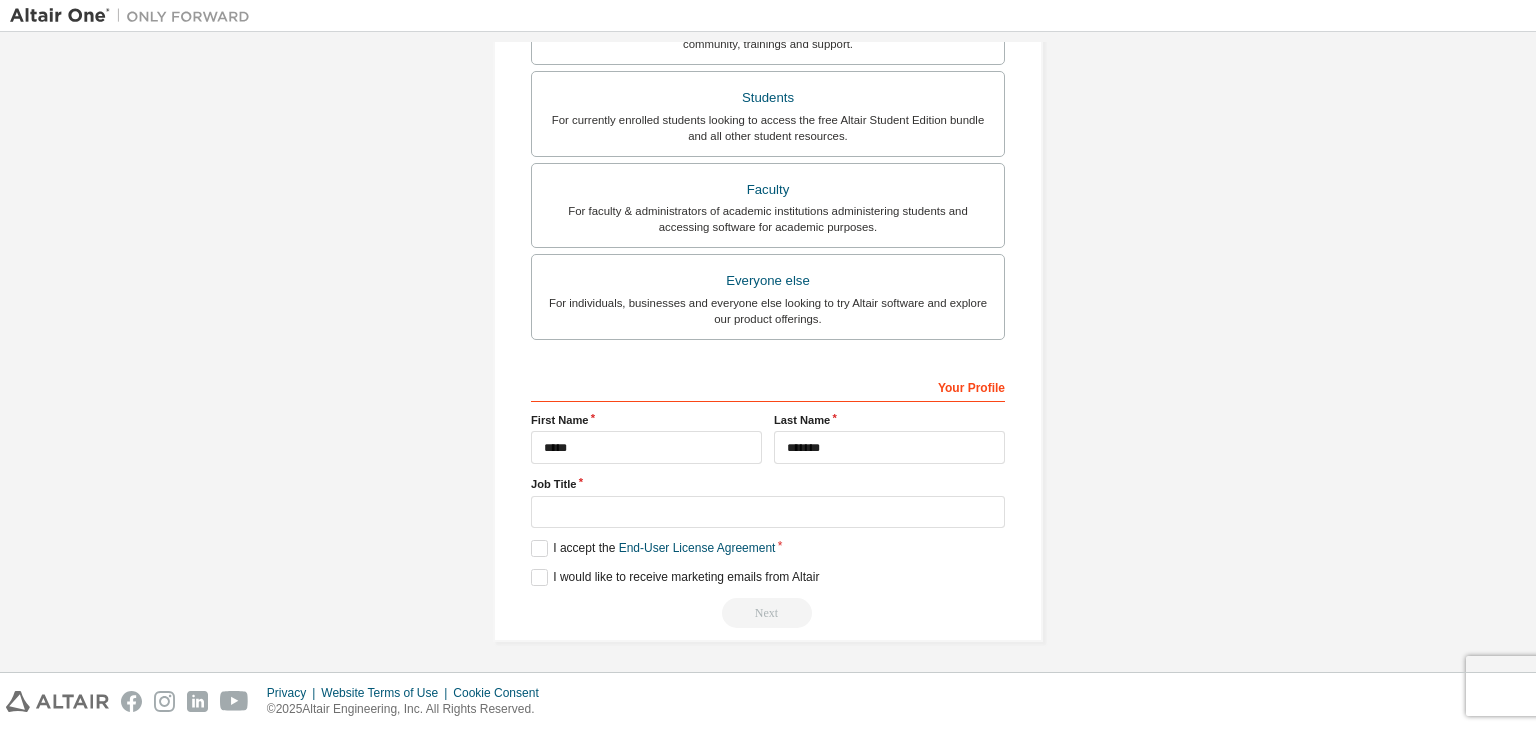 click on "Next" at bounding box center [768, 613] 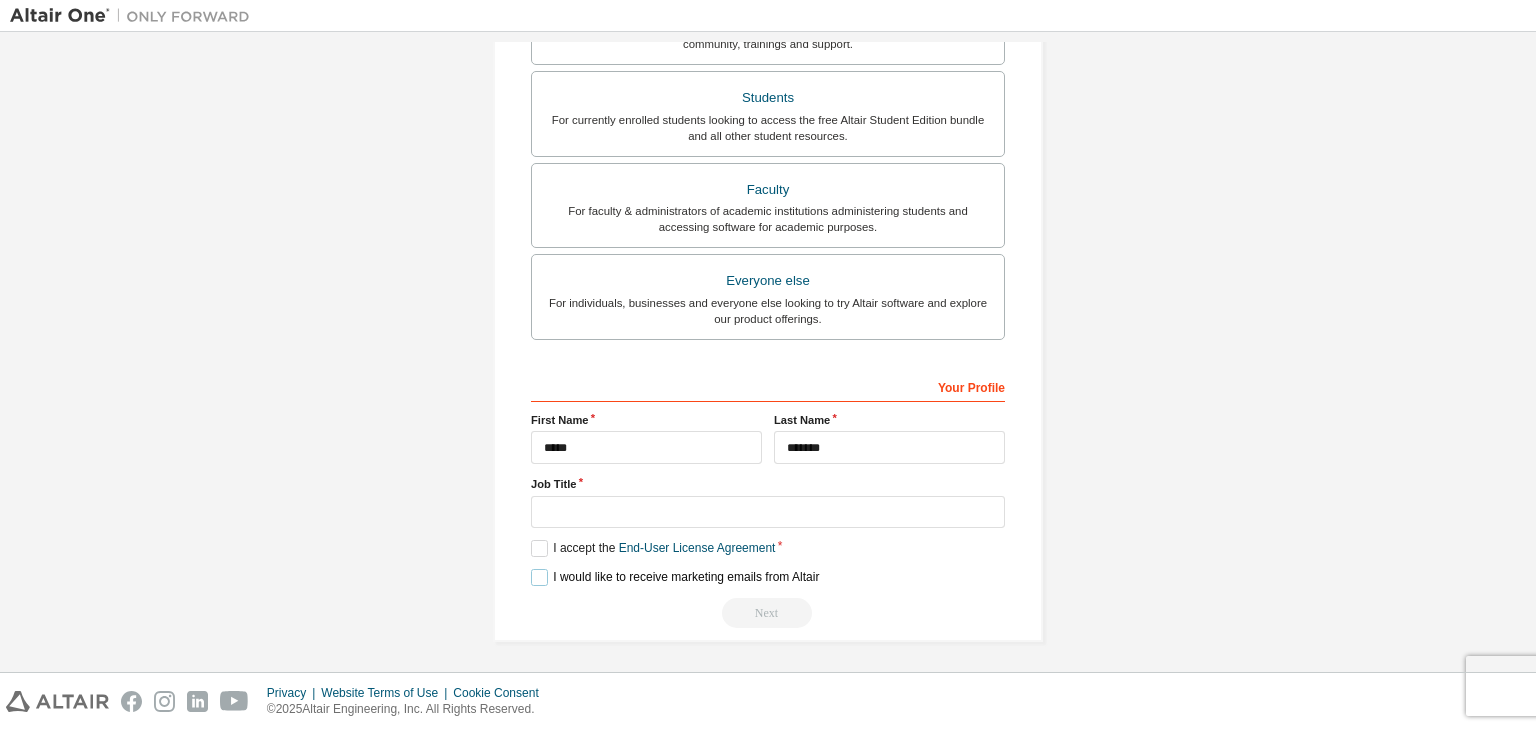 click on "I would like to receive marketing emails from Altair" at bounding box center [675, 577] 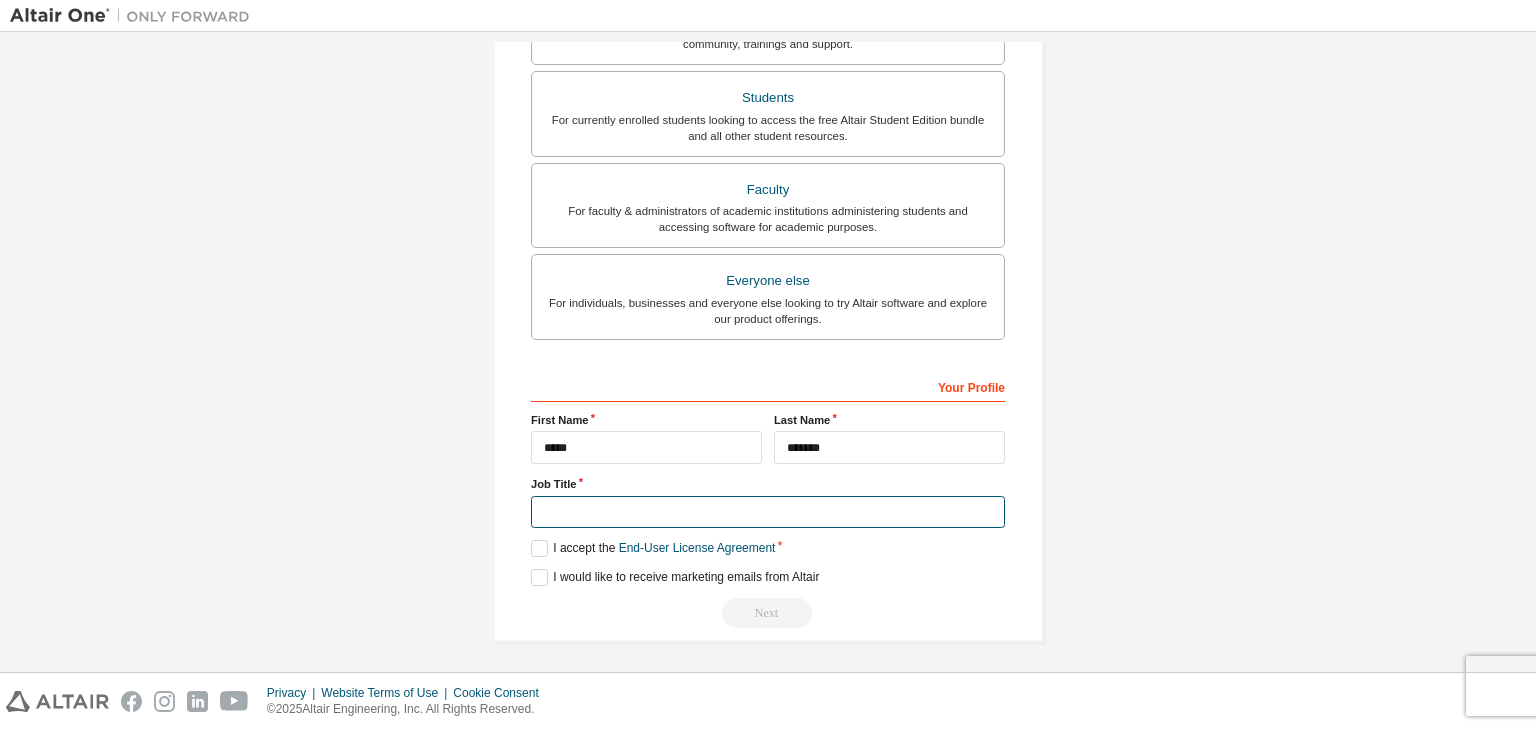 click at bounding box center (768, 512) 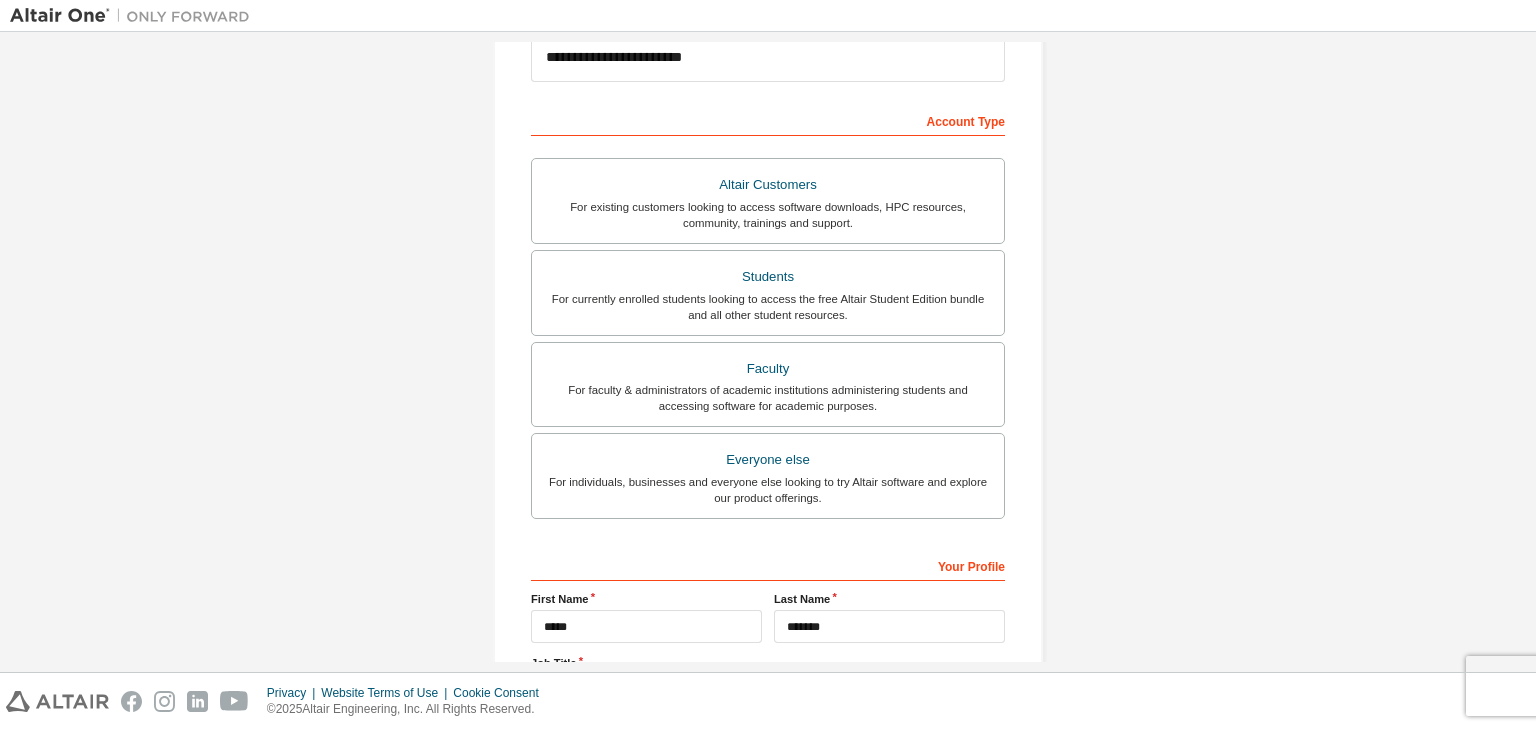 scroll, scrollTop: 235, scrollLeft: 0, axis: vertical 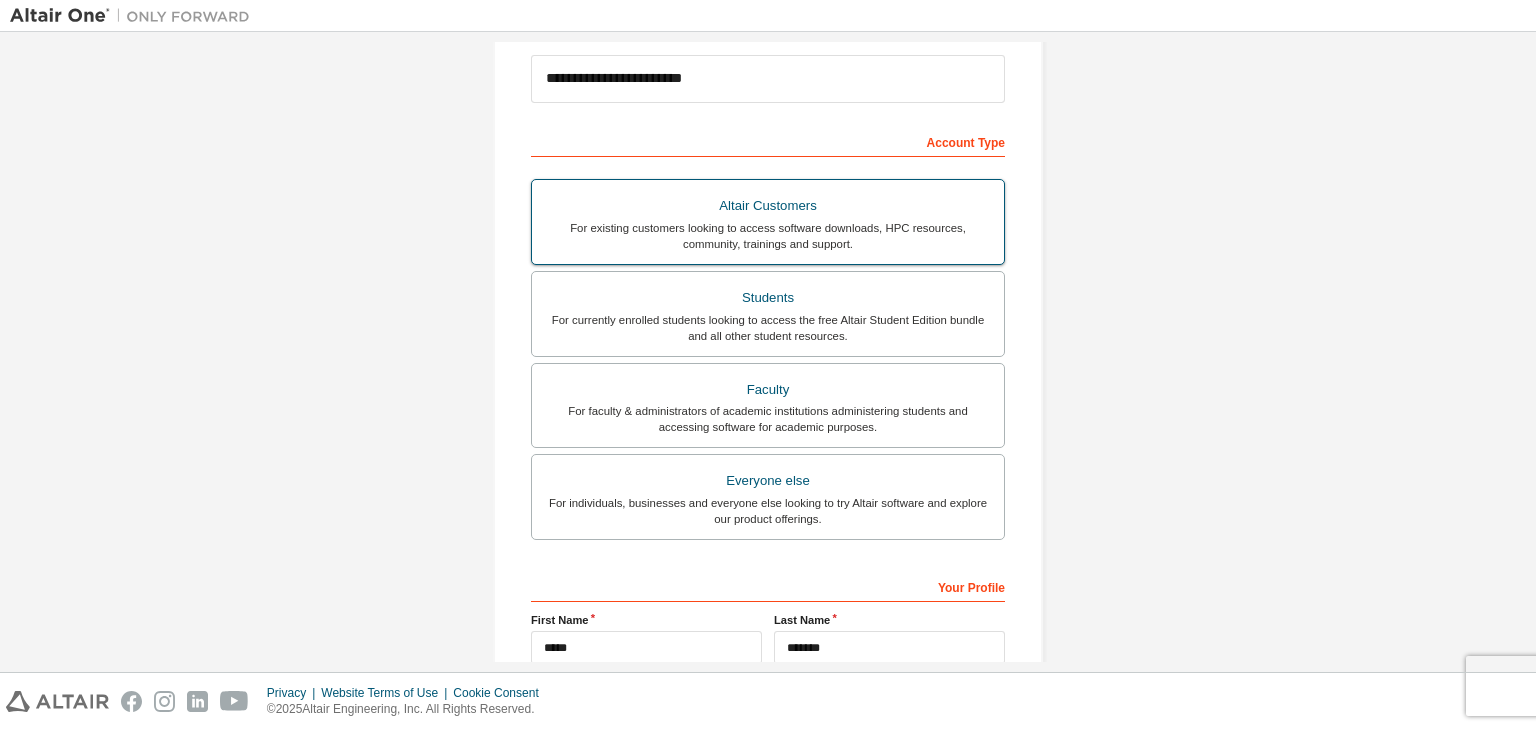 type on "*******" 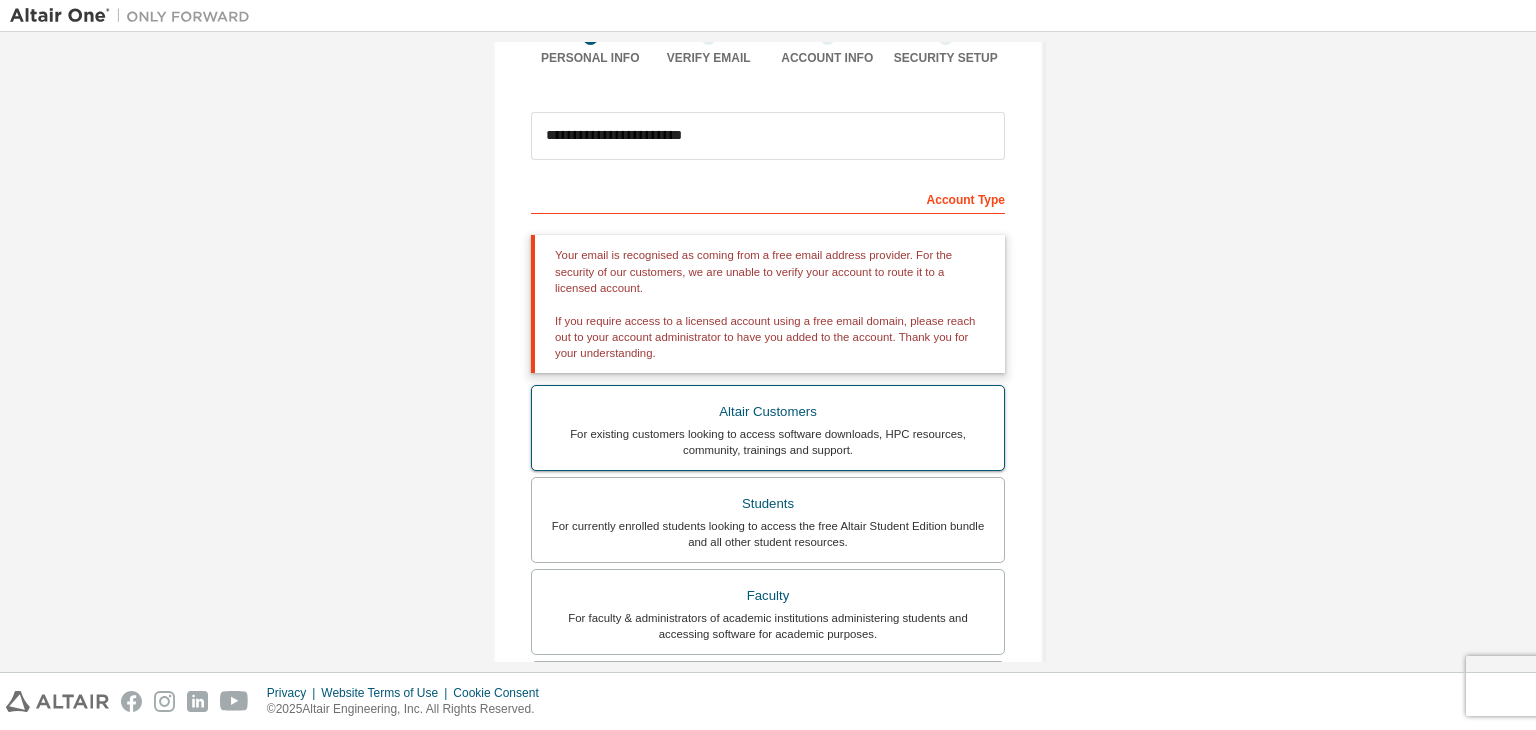 scroll, scrollTop: 184, scrollLeft: 0, axis: vertical 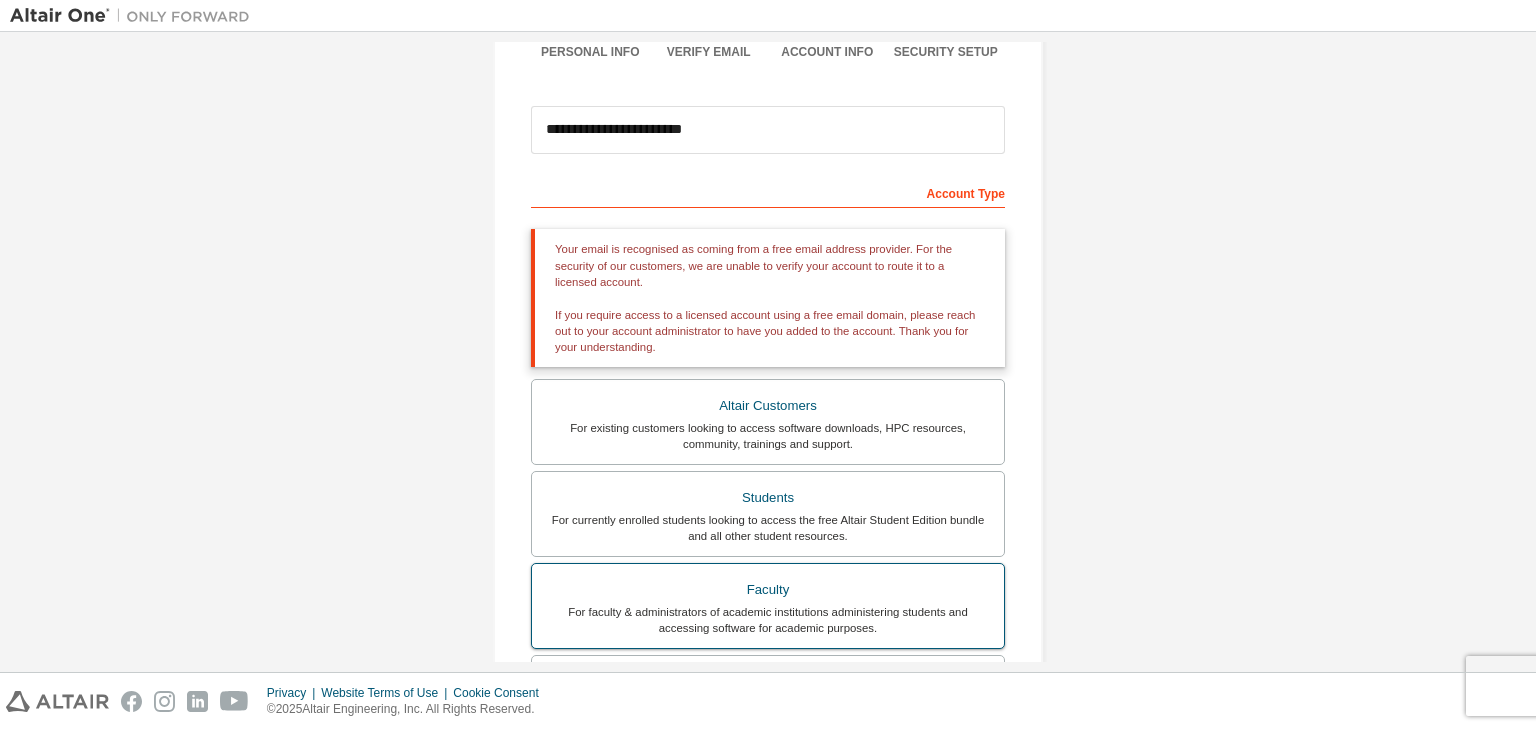 click on "Students" at bounding box center (768, 498) 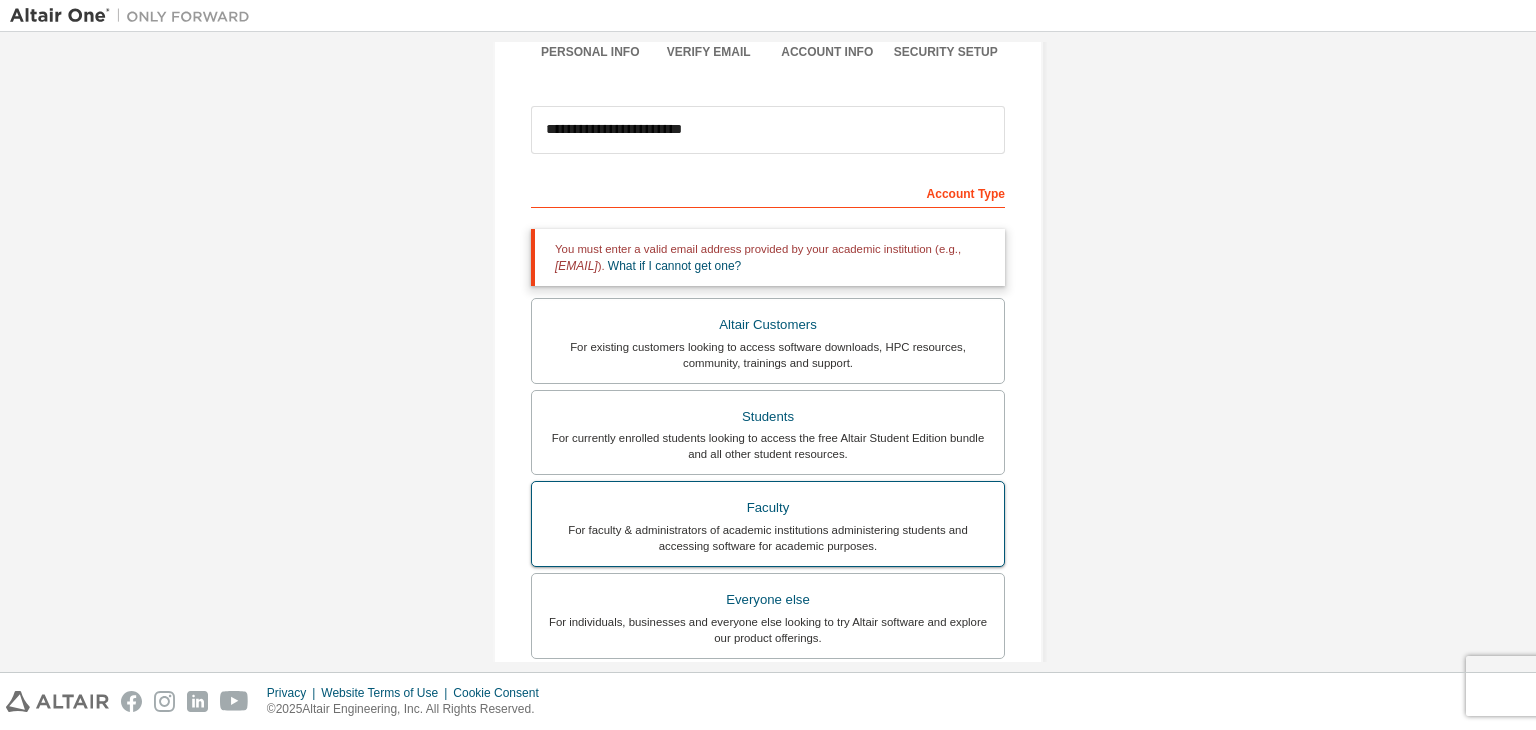 click on "Faculty" at bounding box center [768, 508] 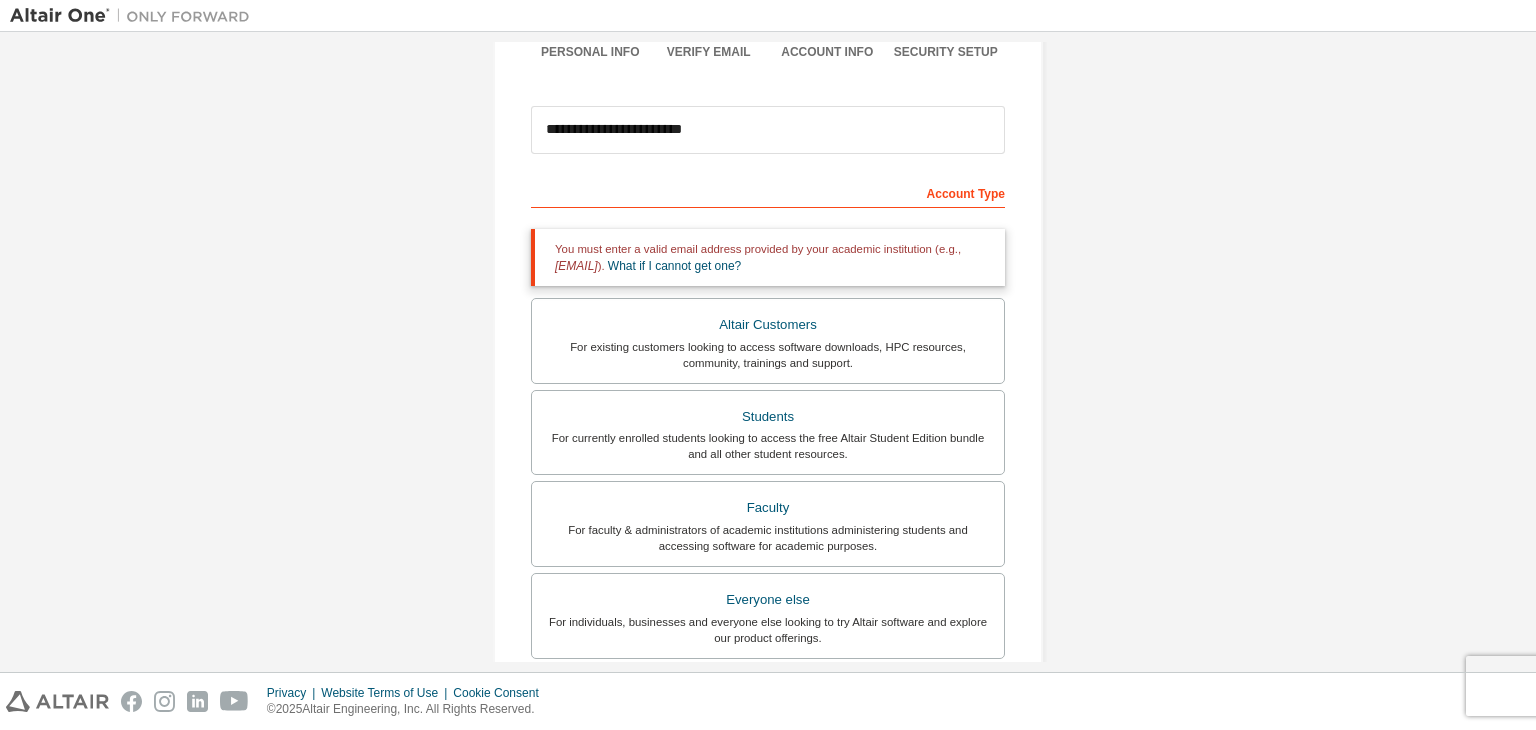 click on "Everyone else" at bounding box center (768, 600) 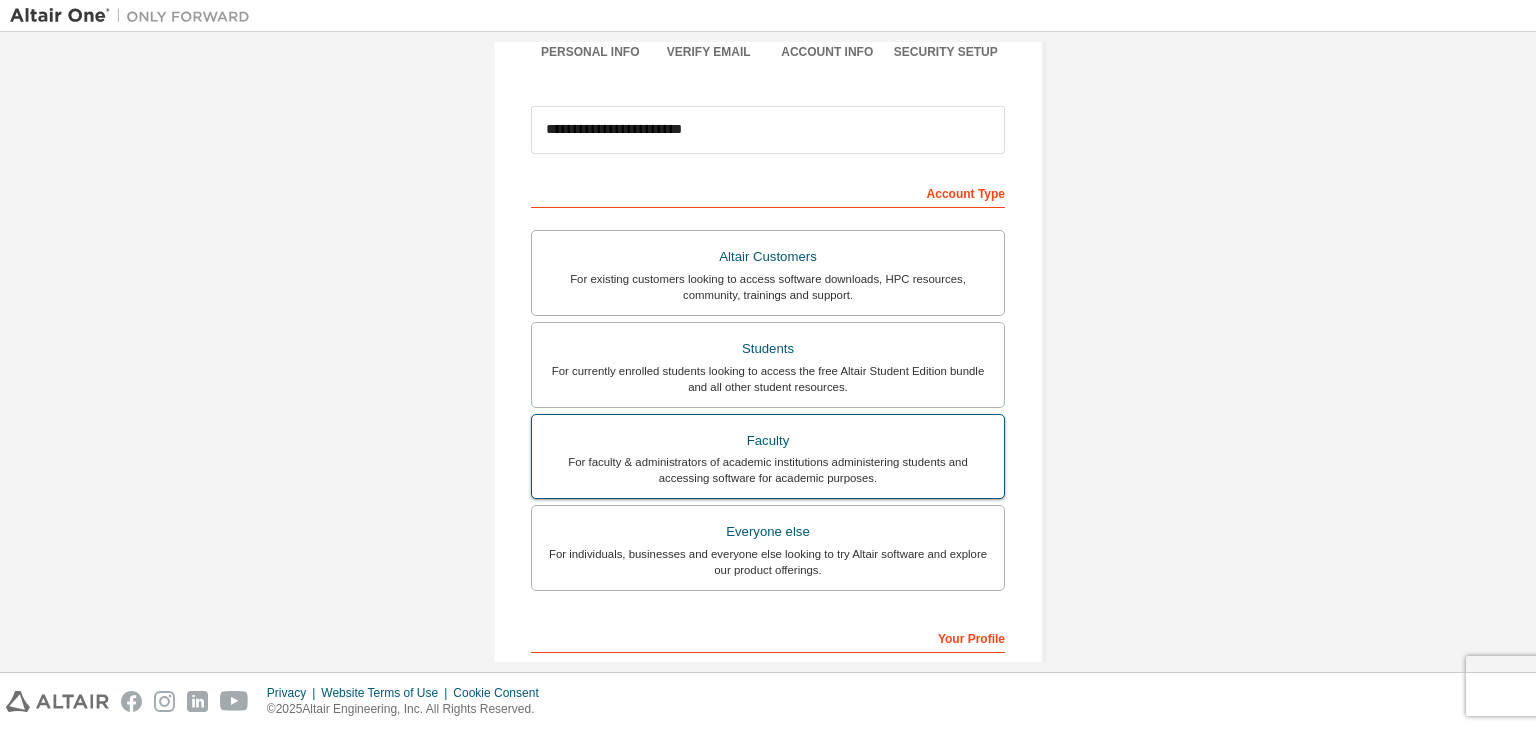 click on "Faculty For faculty & administrators of academic institutions administering students and accessing software for academic purposes." at bounding box center [768, 457] 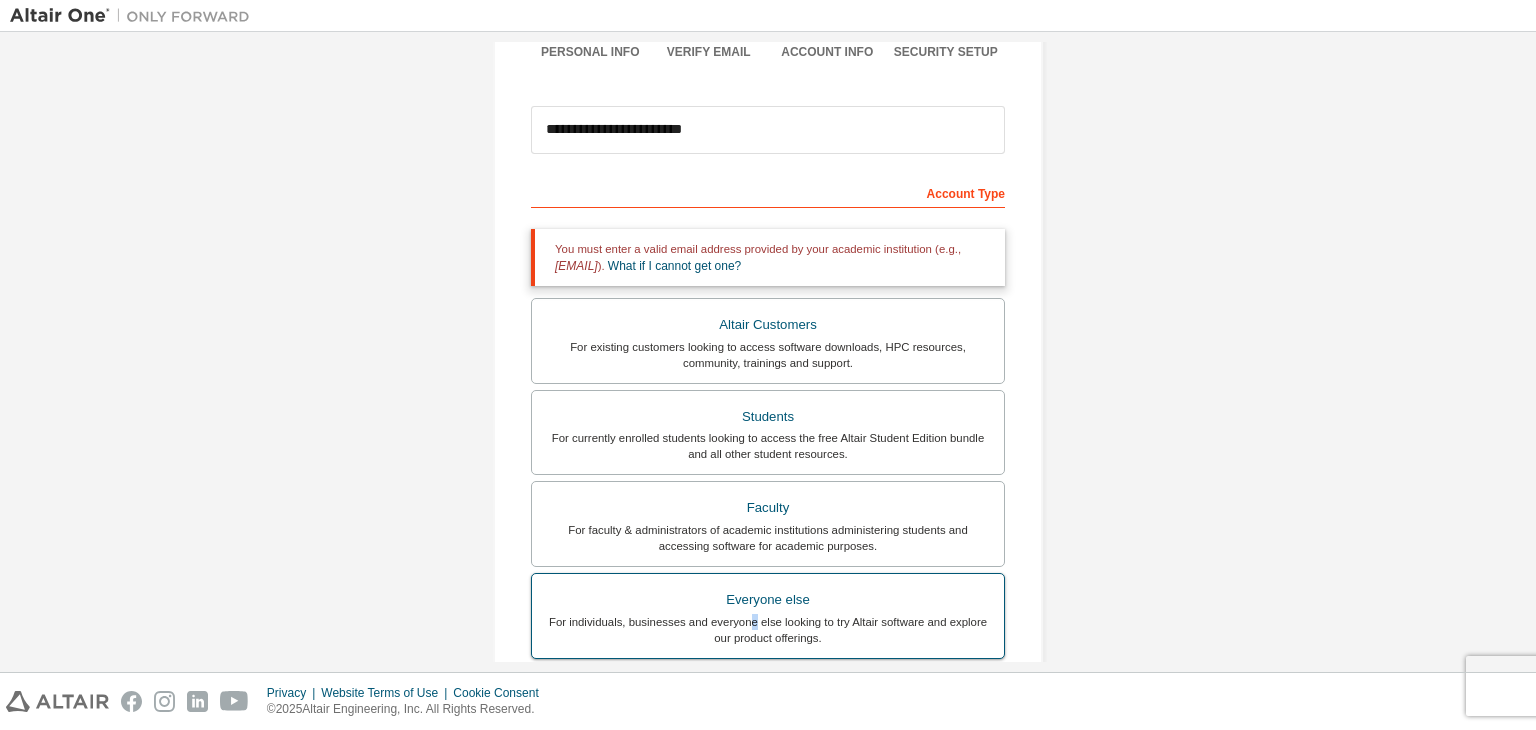 click on "For individuals, businesses and everyone else looking to try Altair software and explore our product offerings." at bounding box center (768, 630) 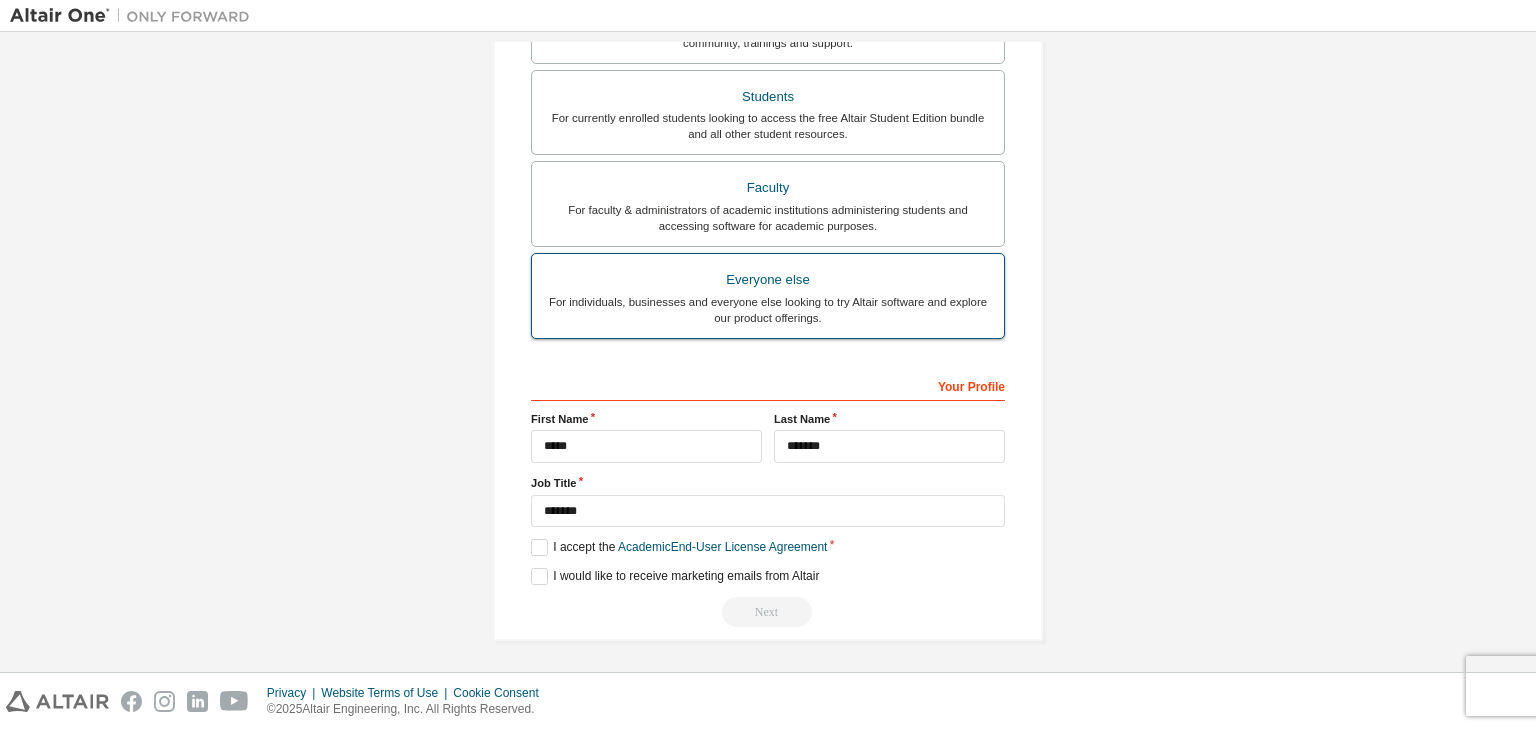 click on "Everyone else For individuals, businesses and everyone else looking to try Altair software and explore our product offerings." at bounding box center [768, 296] 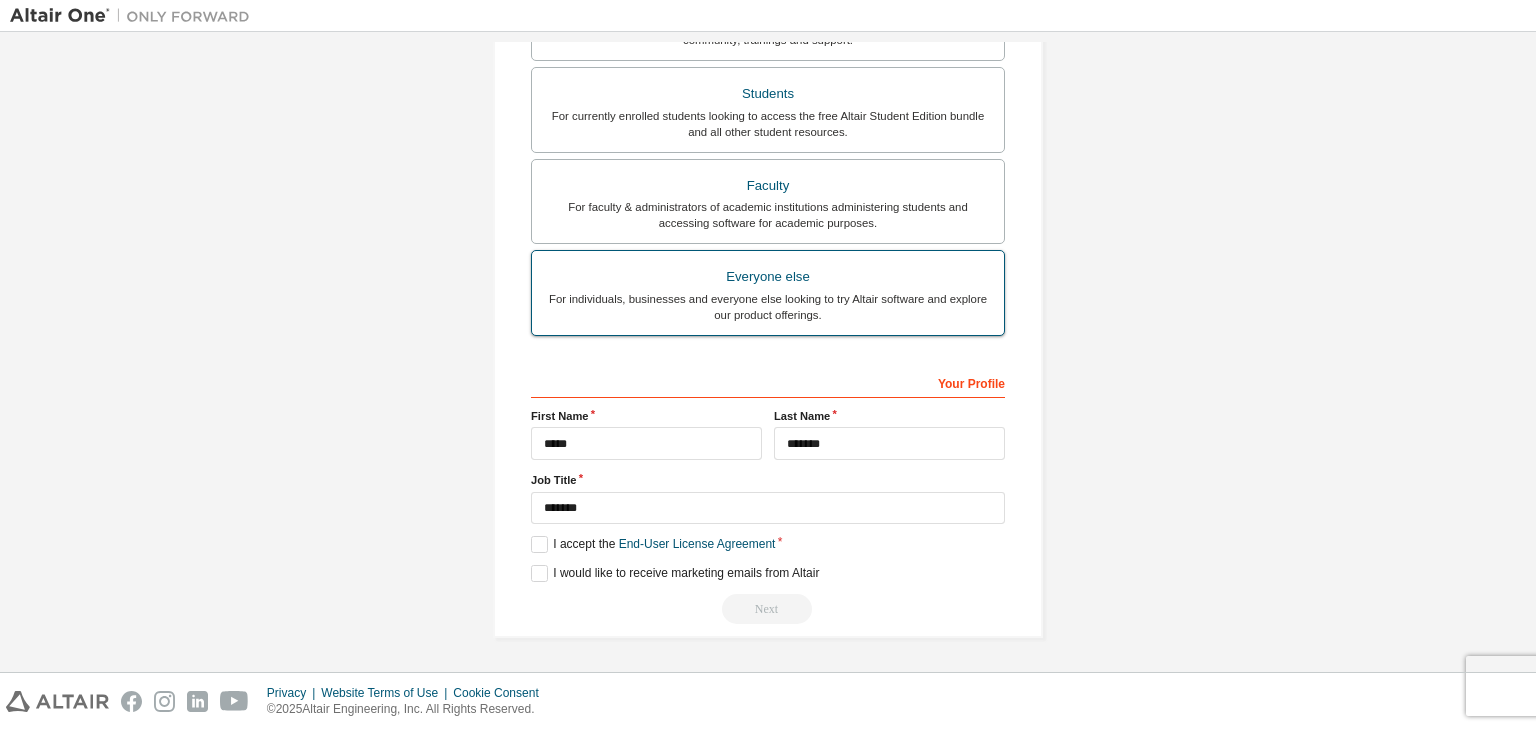 scroll, scrollTop: 435, scrollLeft: 0, axis: vertical 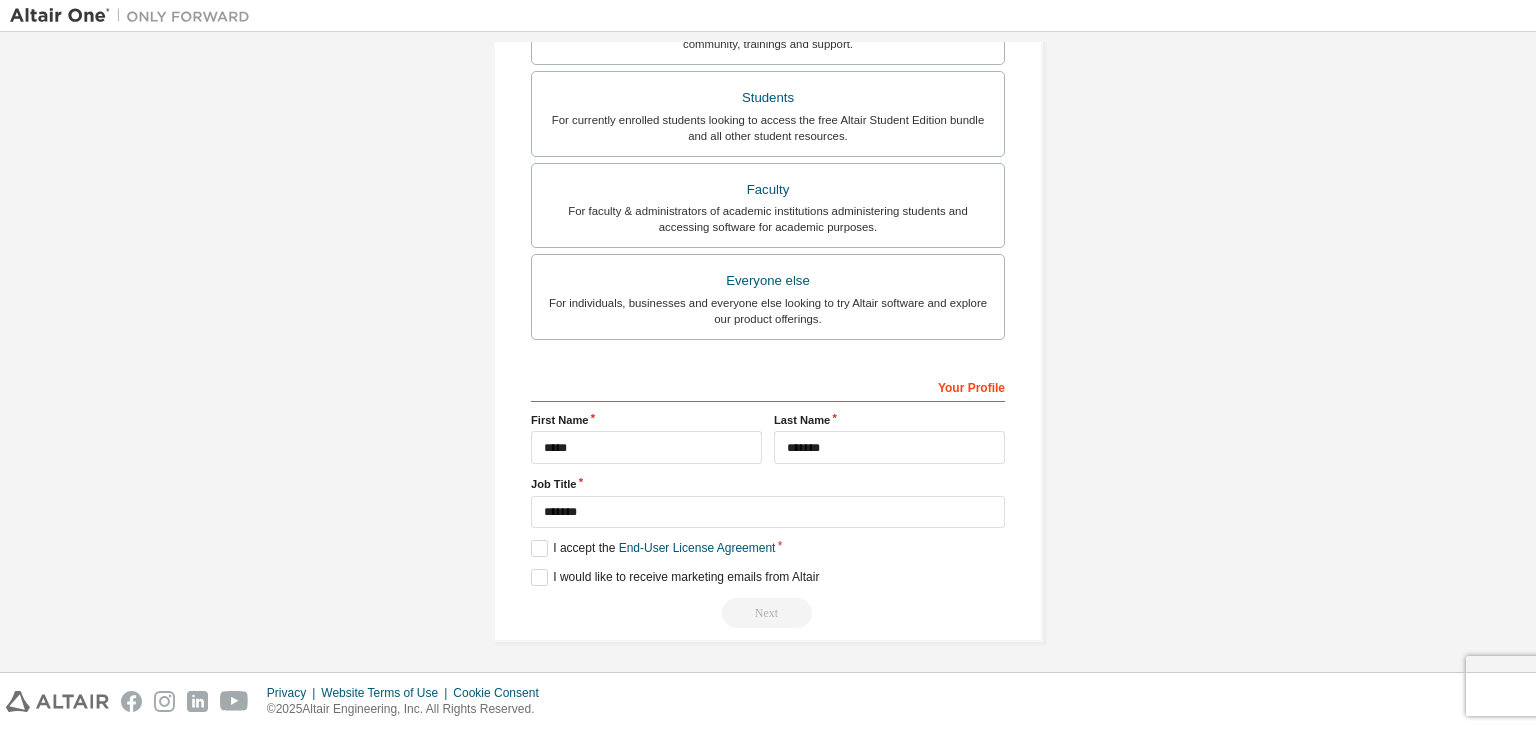 click on "**********" at bounding box center [768, 136] 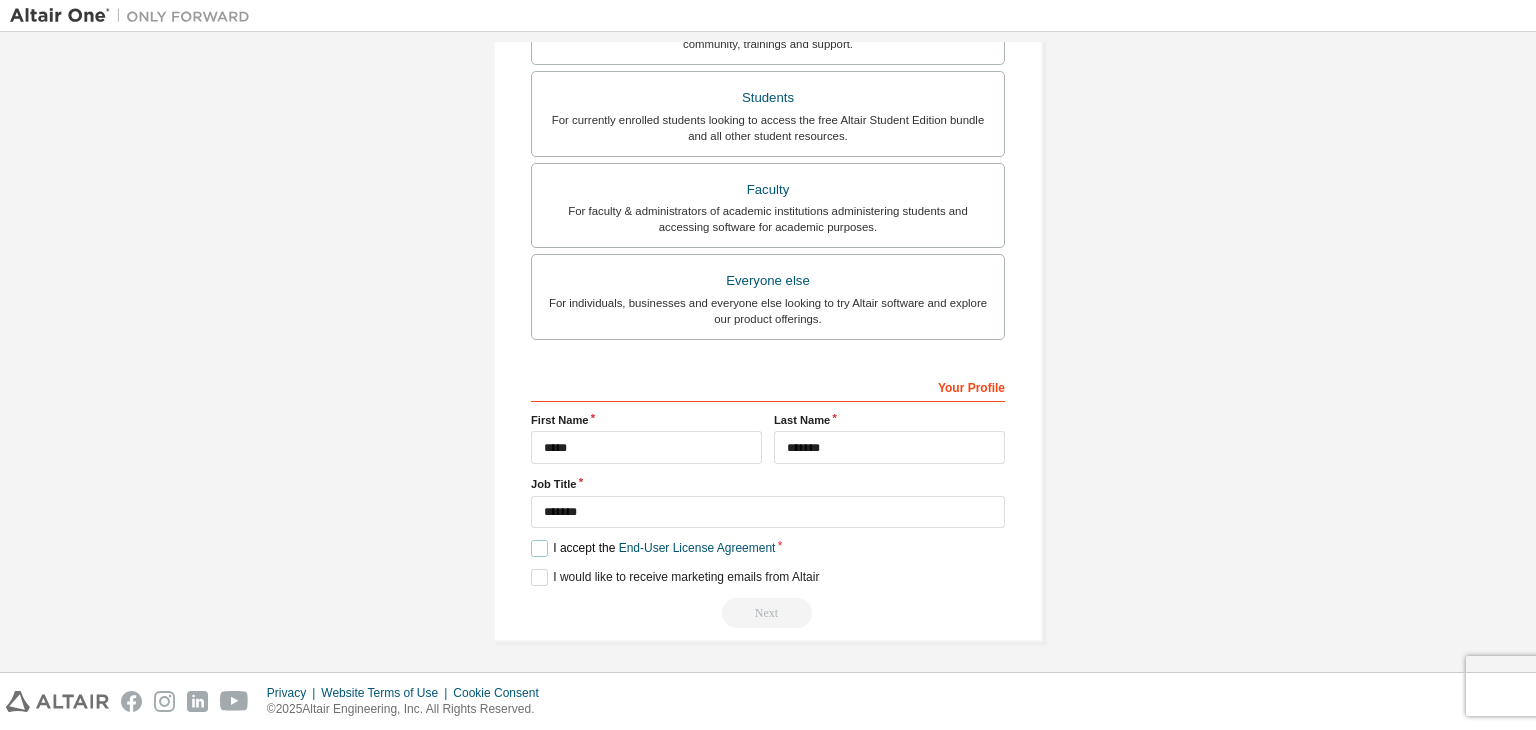 click on "I accept the    End-User License Agreement" at bounding box center [653, 548] 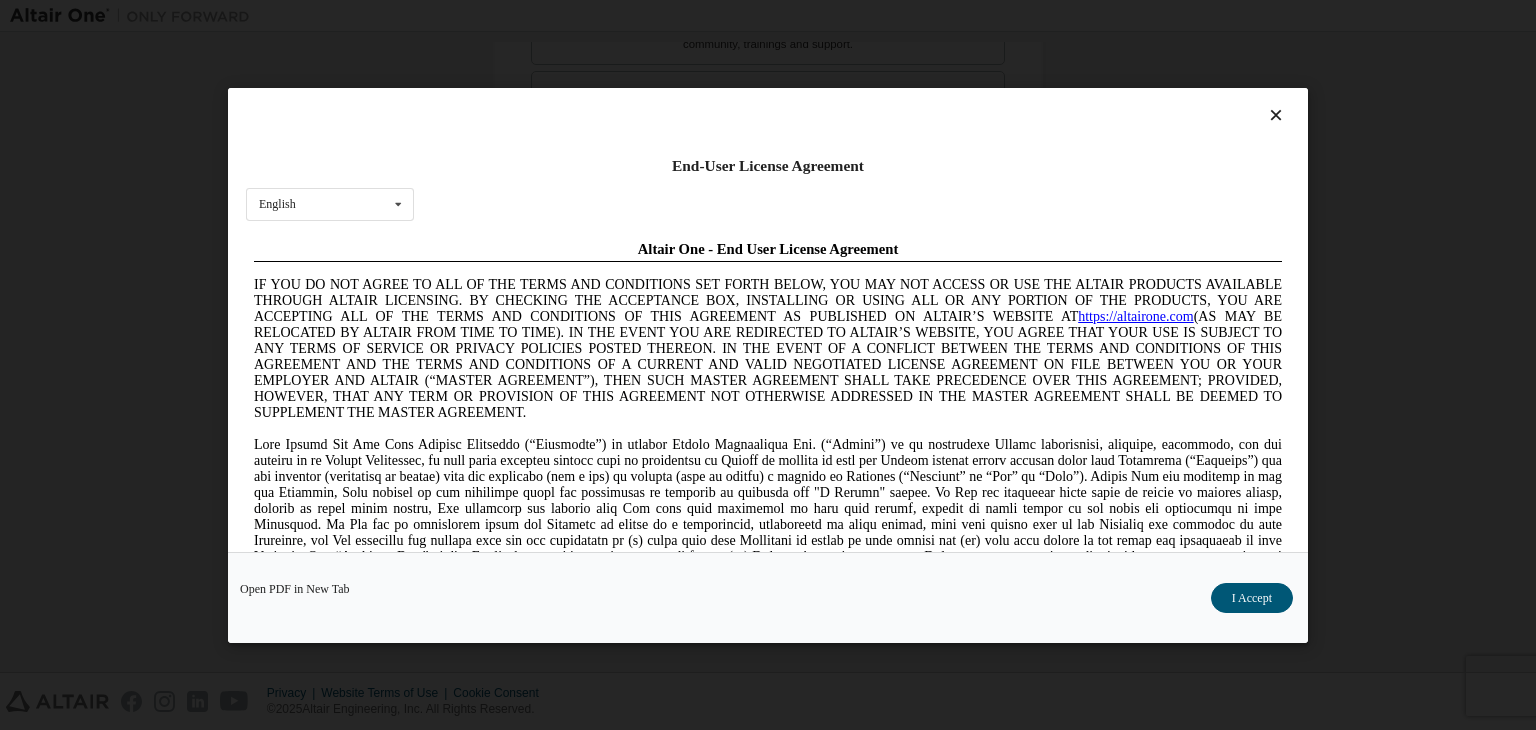 scroll, scrollTop: 0, scrollLeft: 0, axis: both 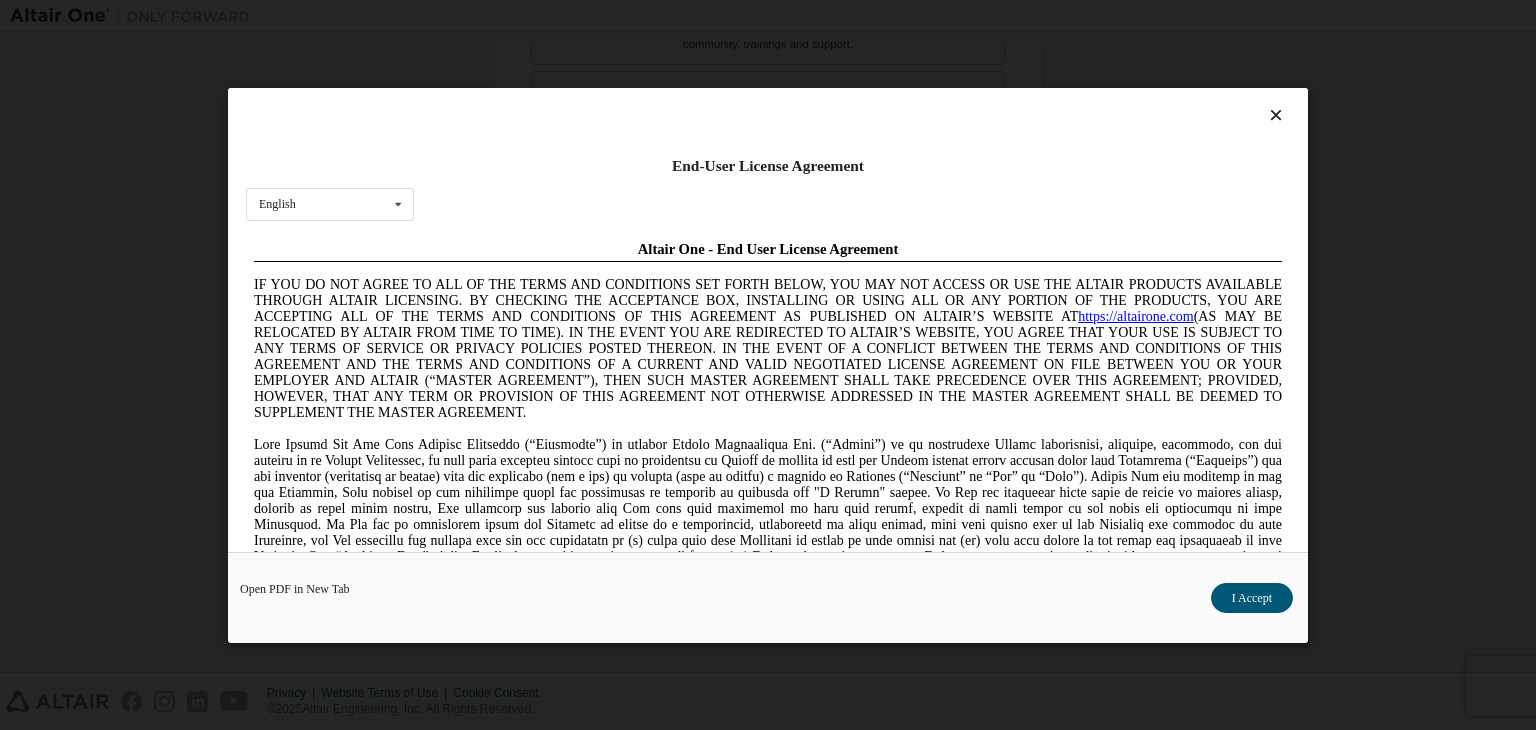 drag, startPoint x: 1273, startPoint y: 605, endPoint x: 1263, endPoint y: 607, distance: 10.198039 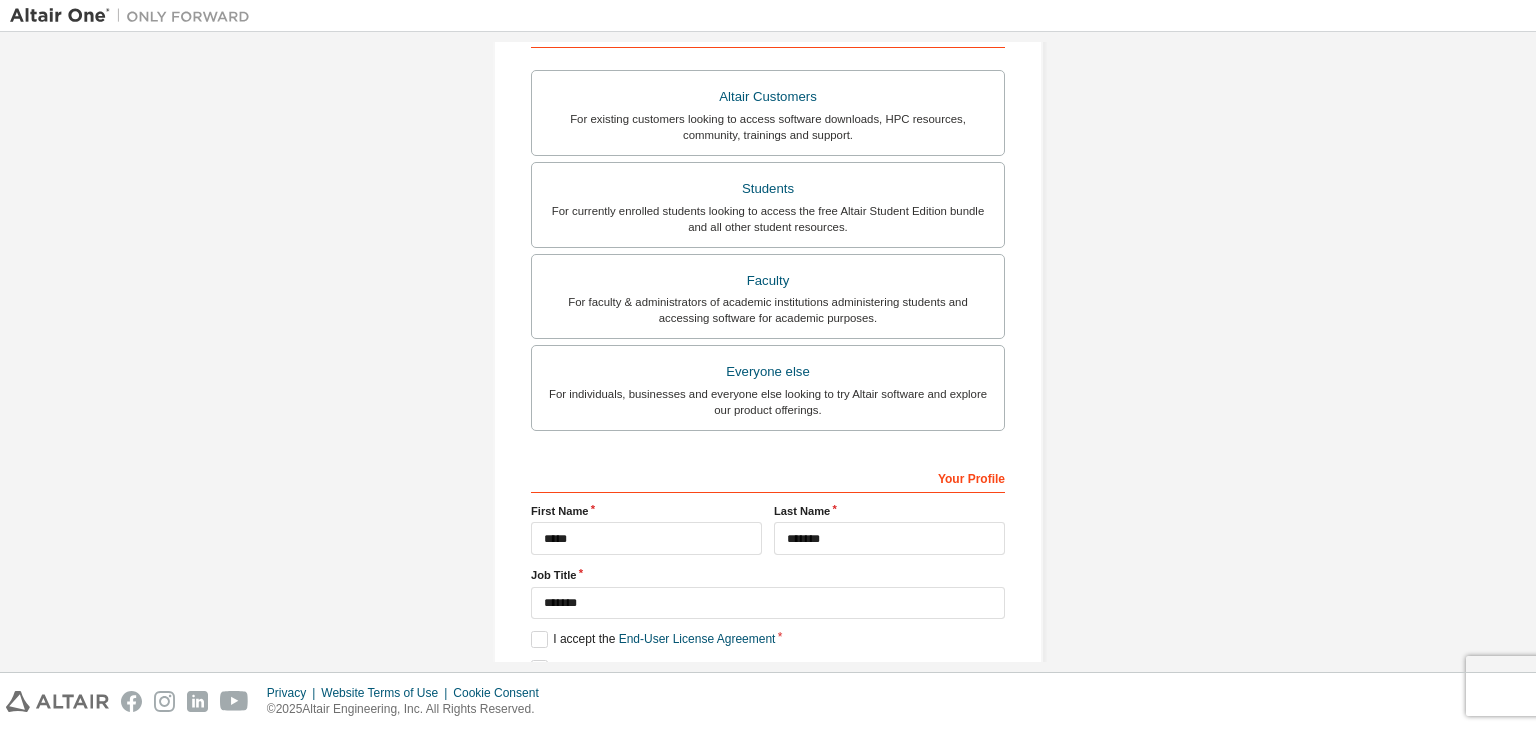 scroll, scrollTop: 435, scrollLeft: 0, axis: vertical 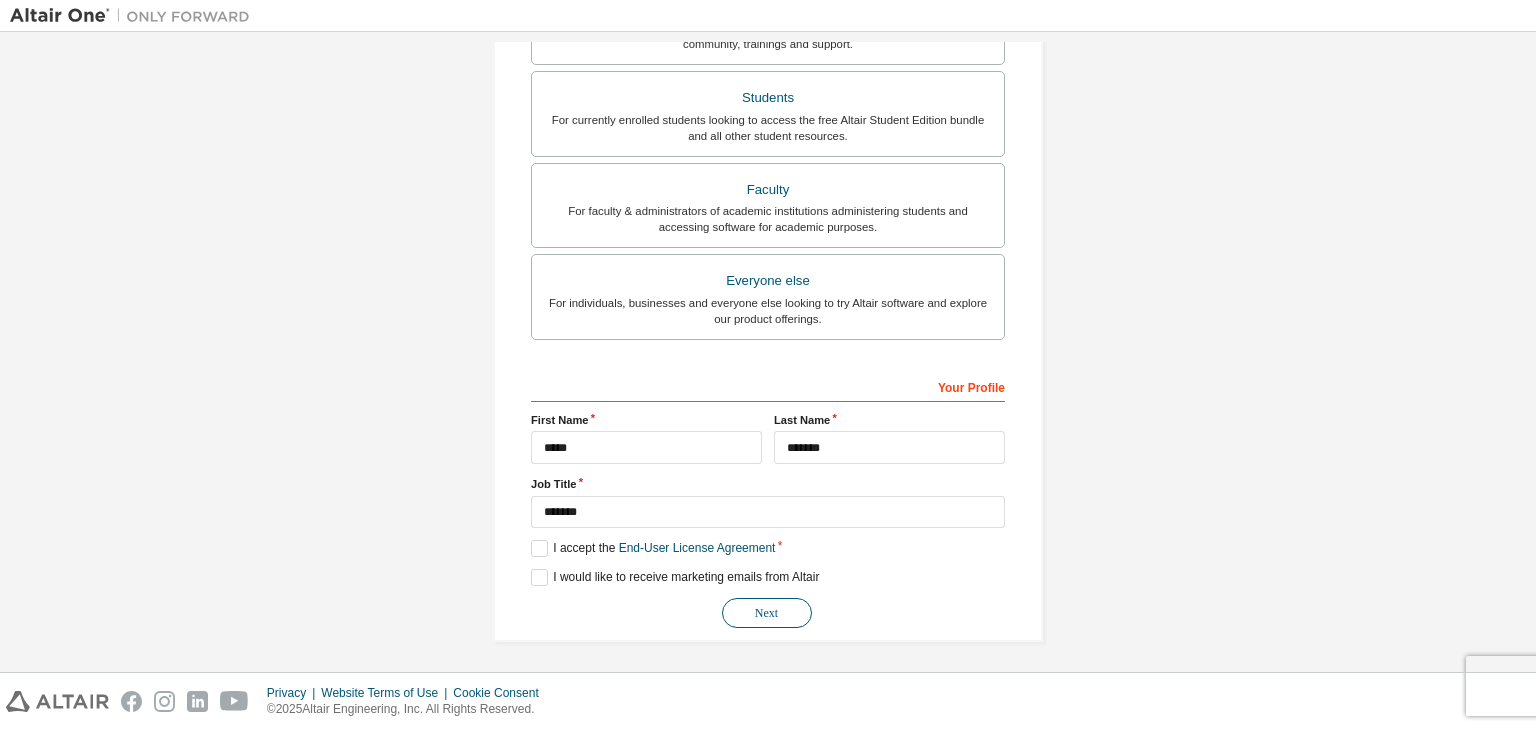 click on "Next" at bounding box center [767, 613] 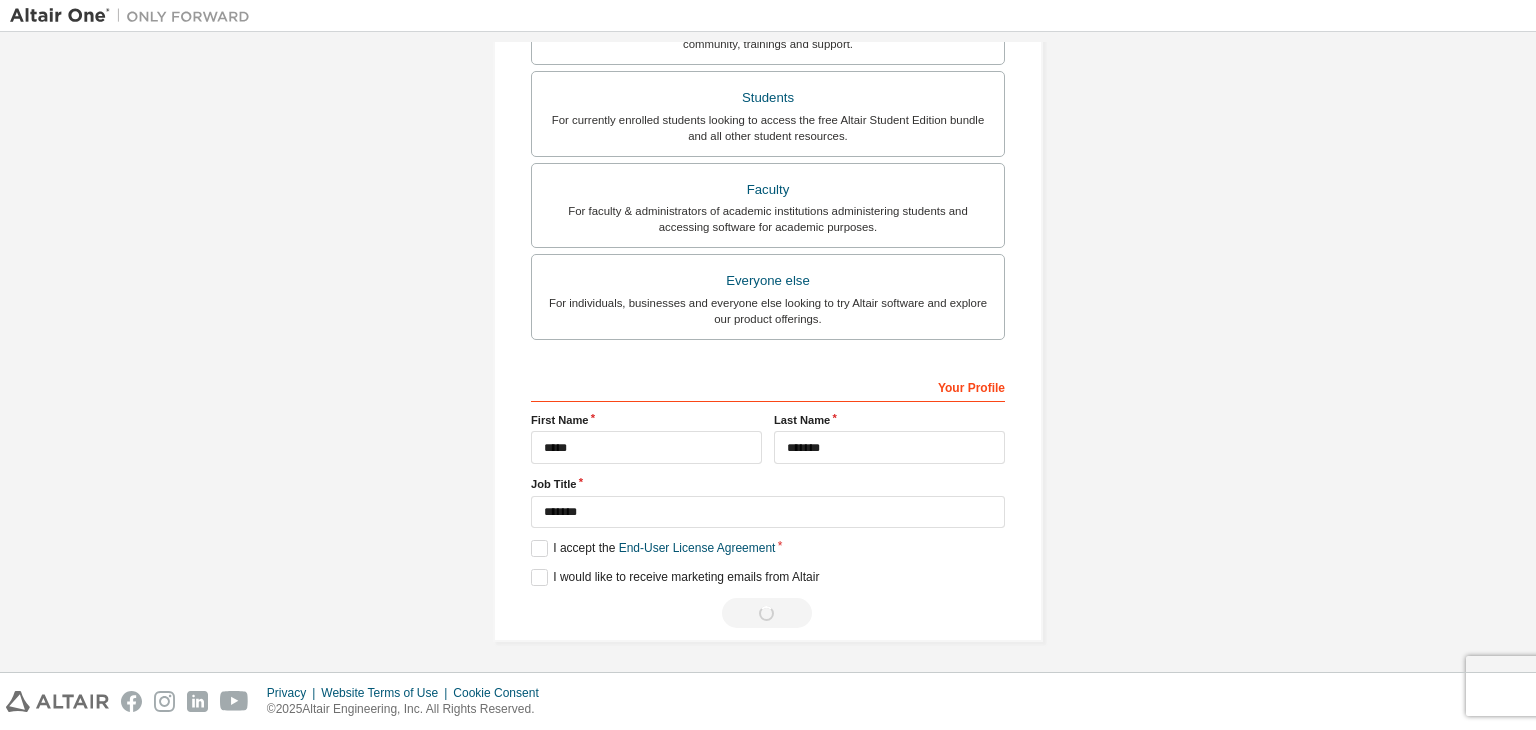 scroll, scrollTop: 0, scrollLeft: 0, axis: both 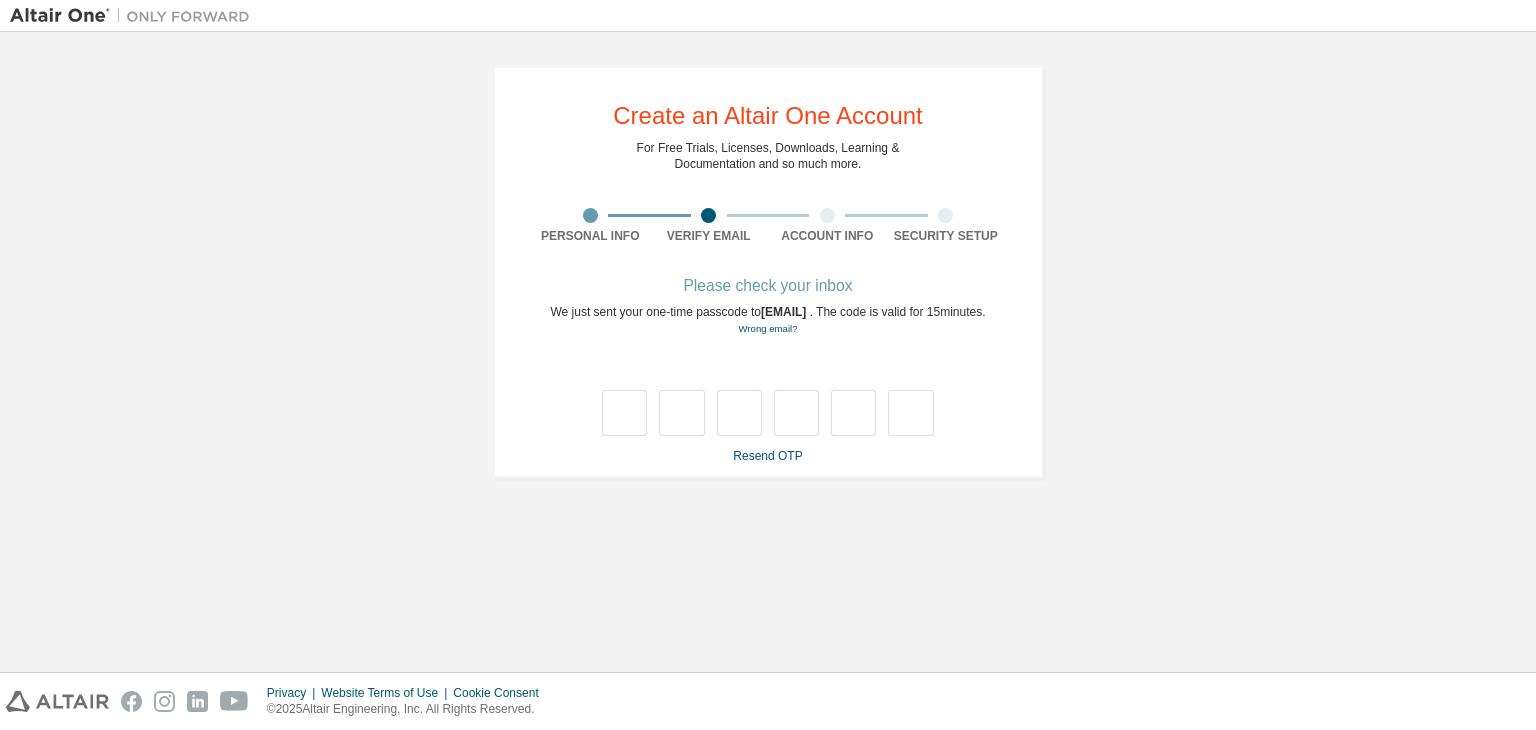 type on "*" 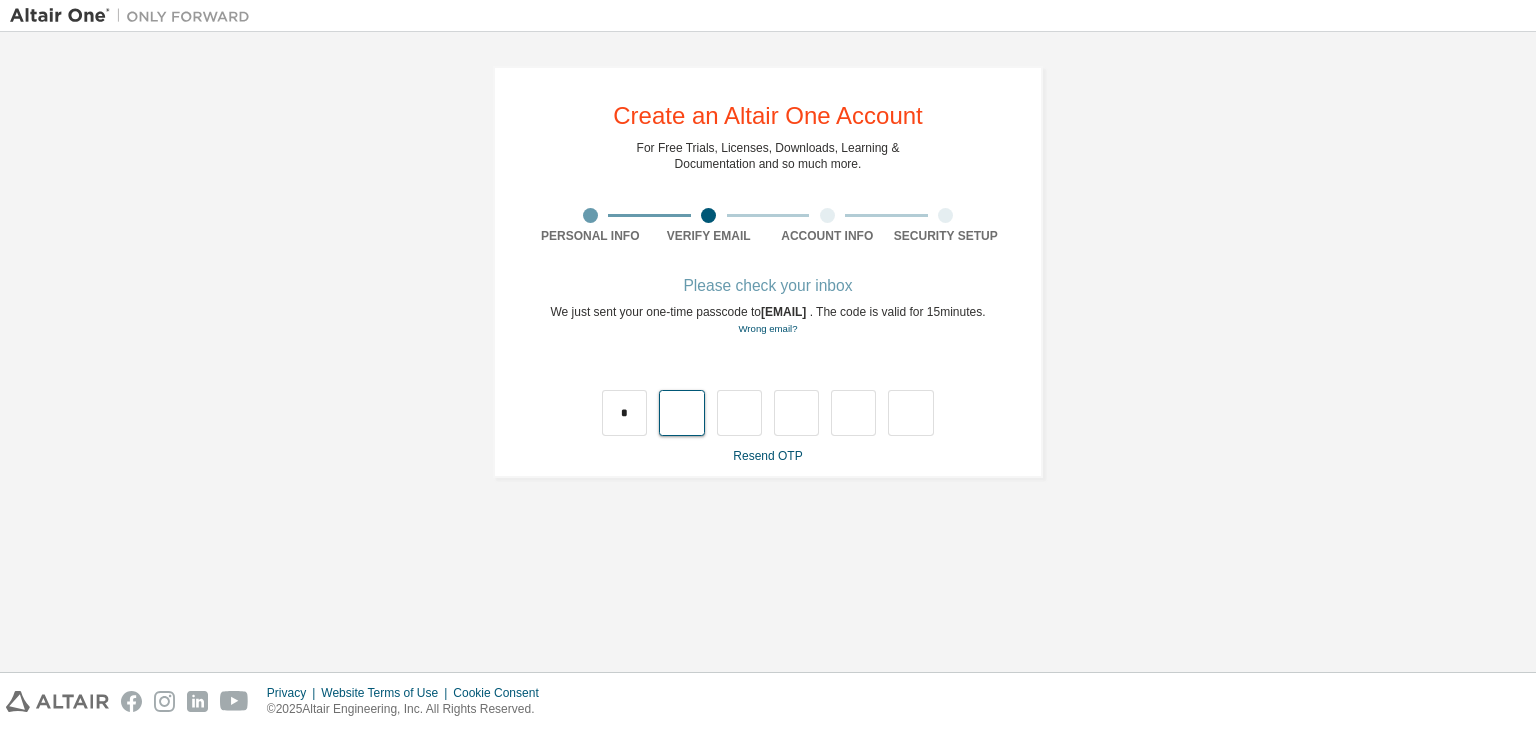 type on "*" 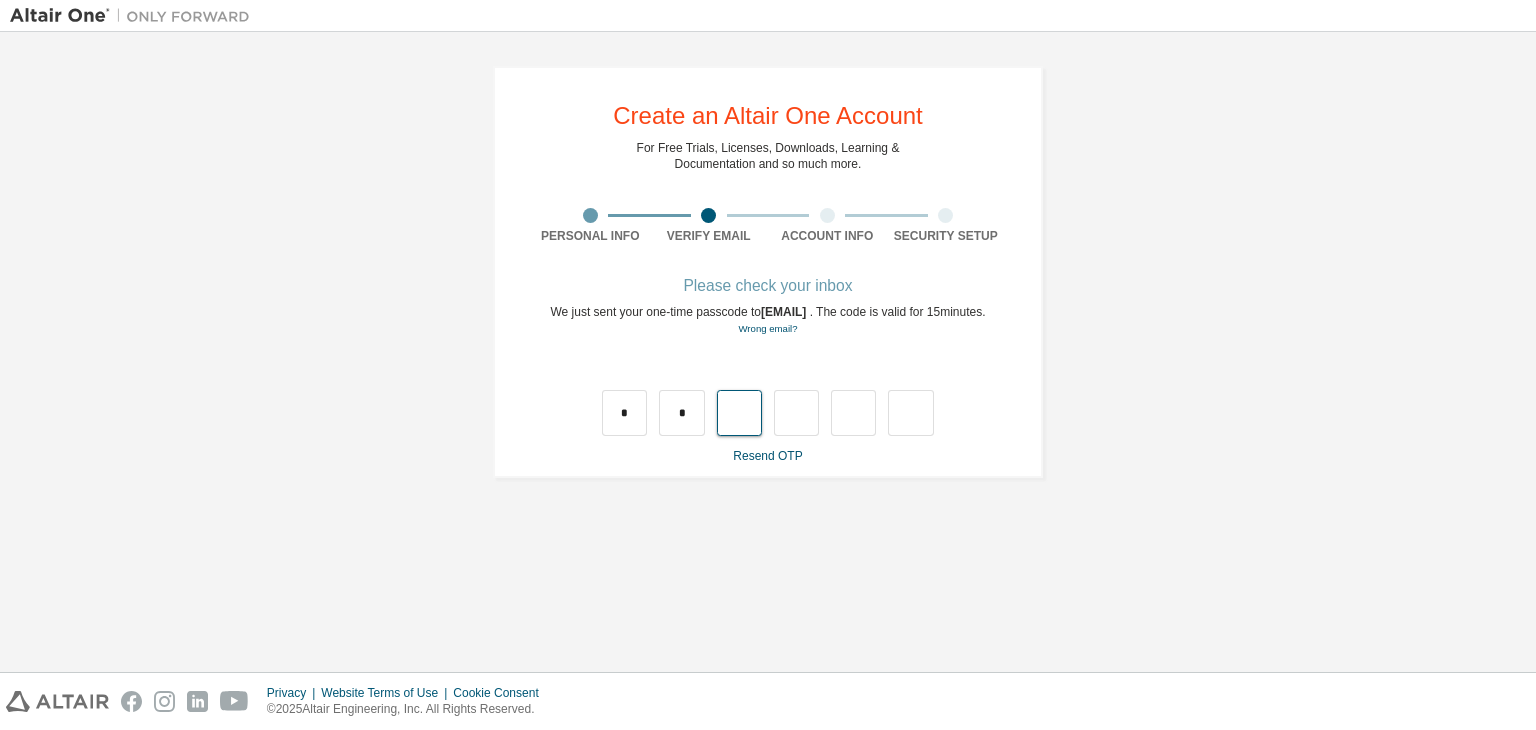 type on "*" 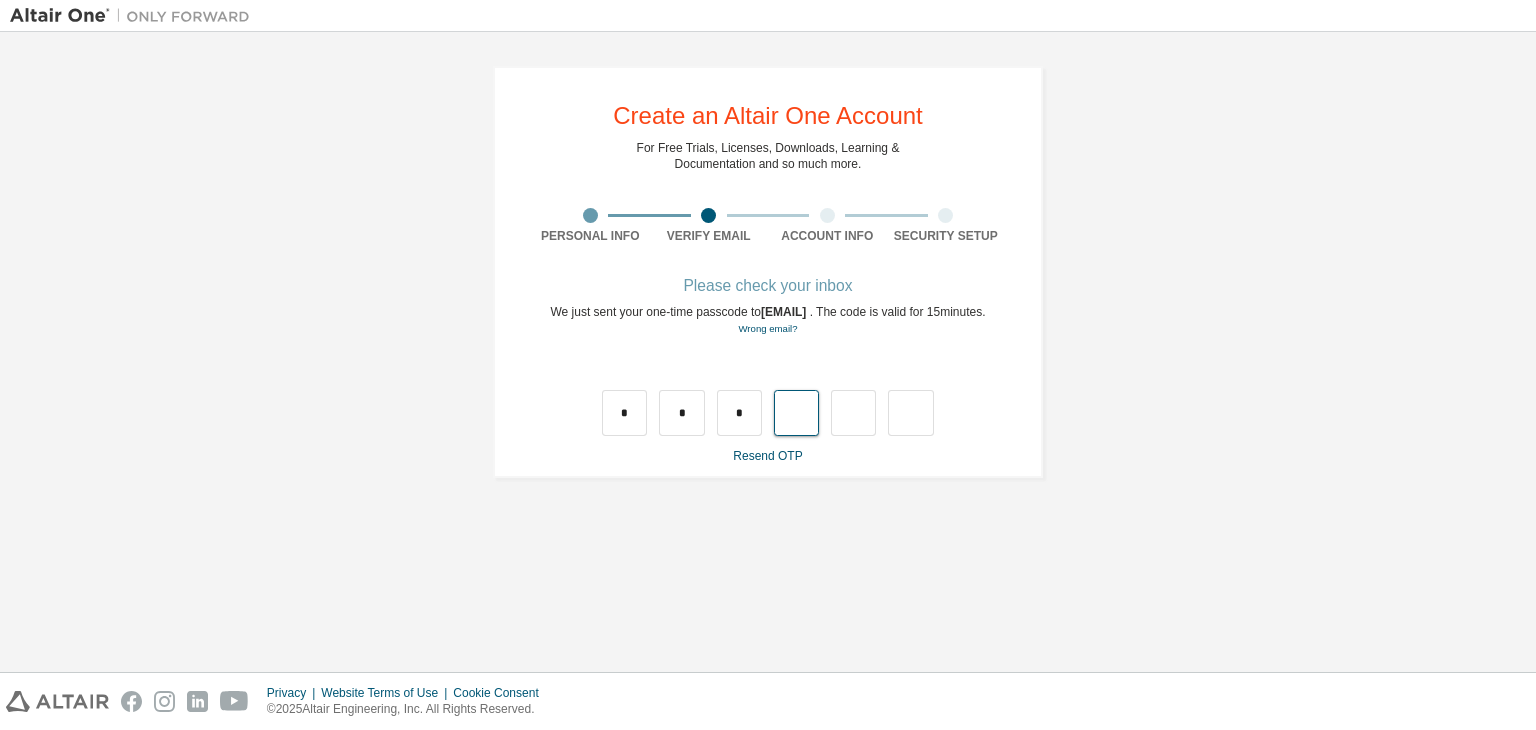 type on "*" 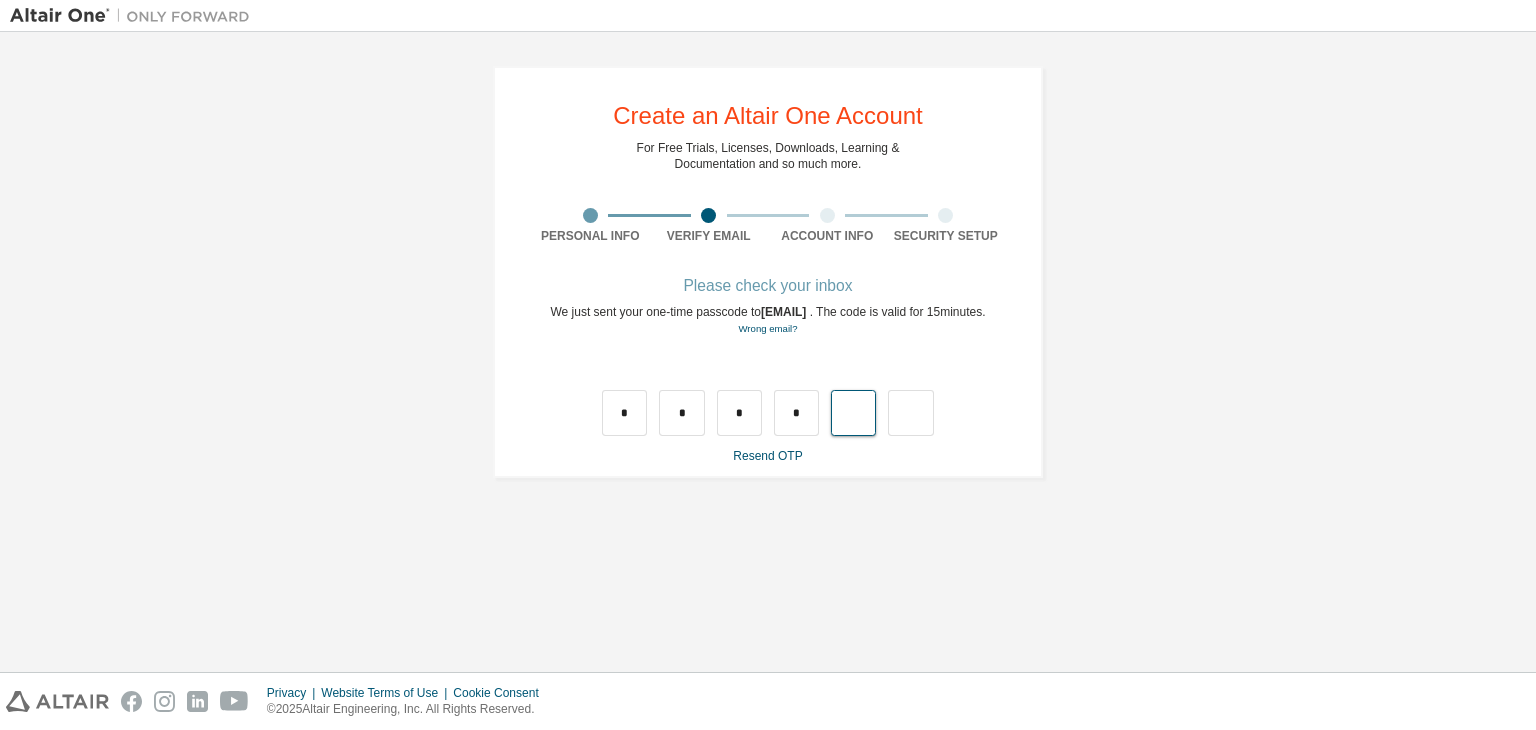 type on "*" 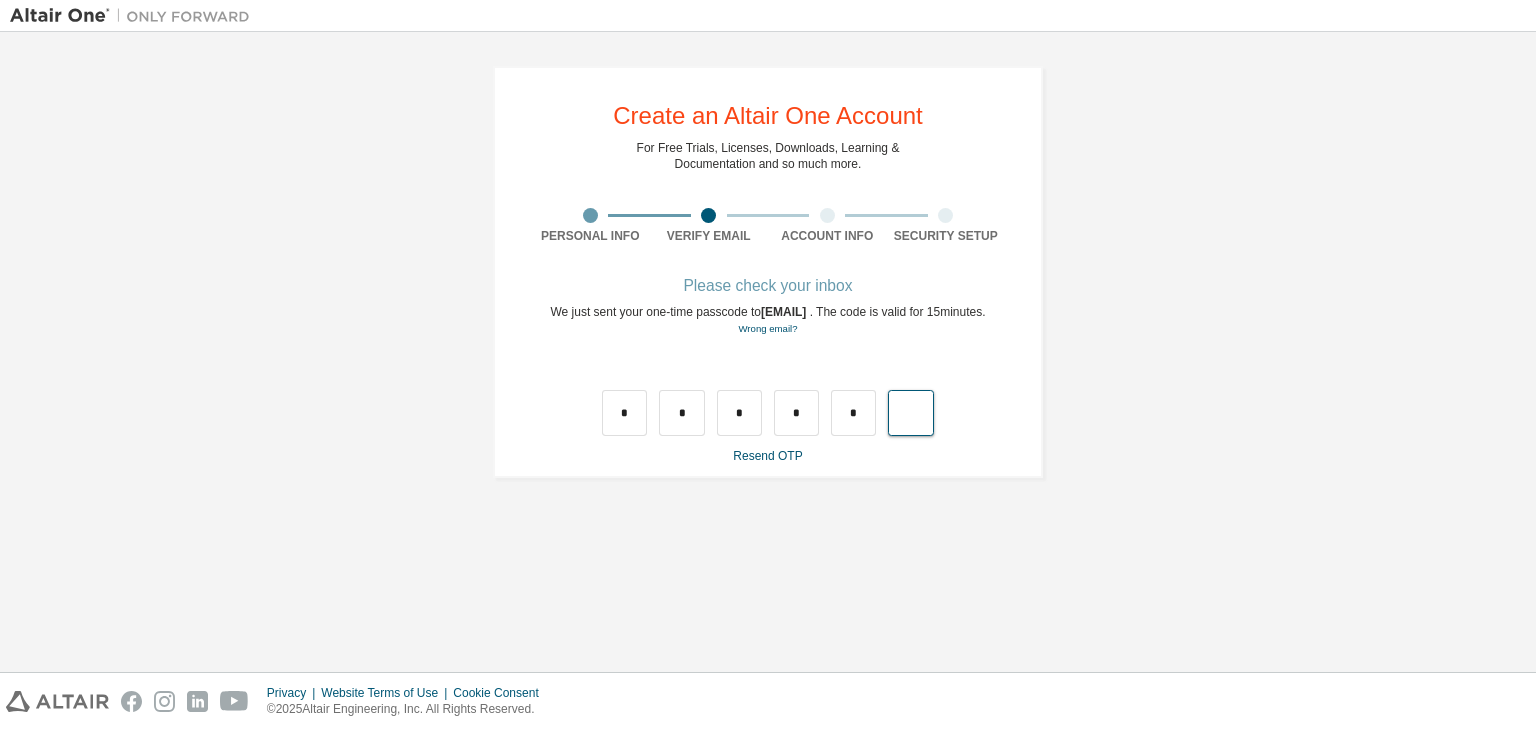type on "*" 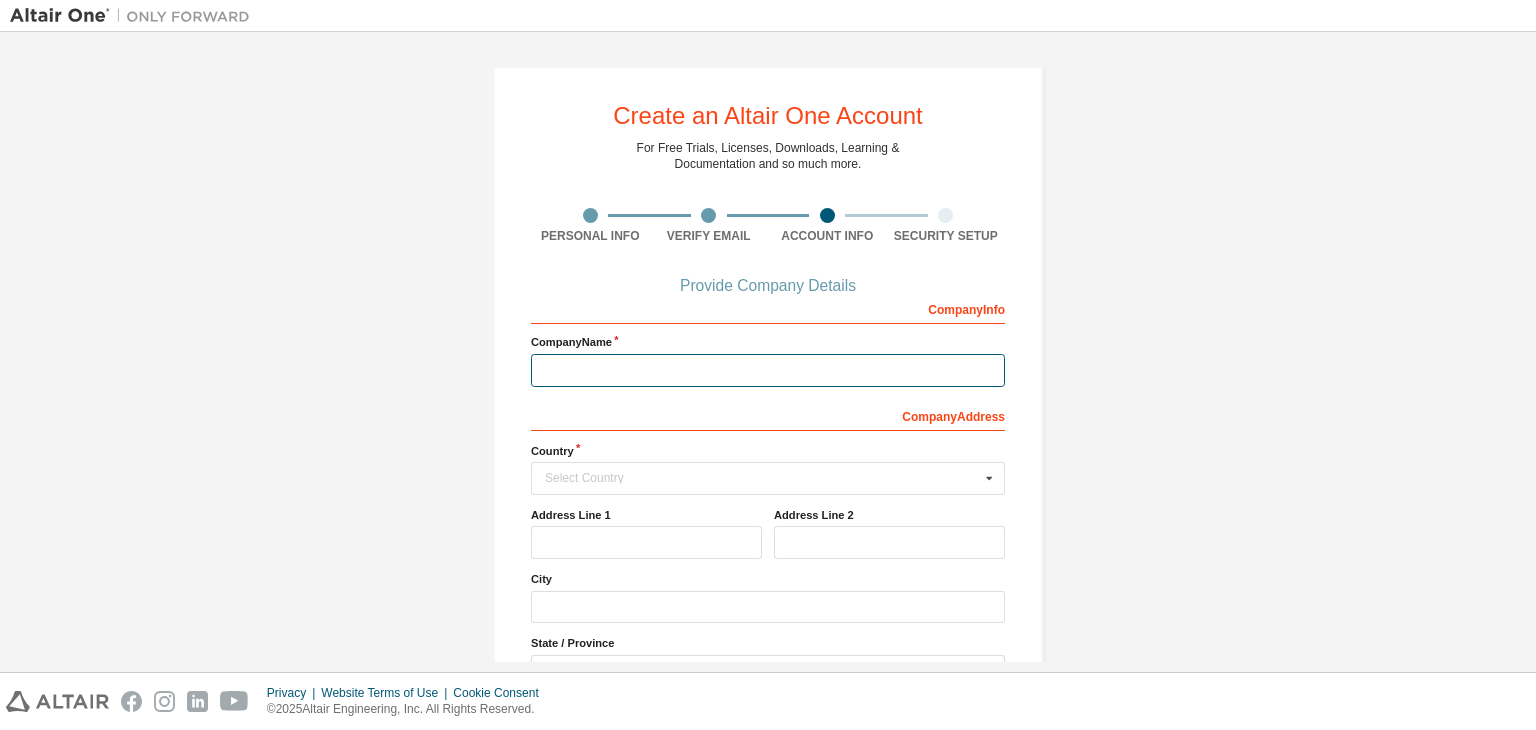 click at bounding box center (768, 370) 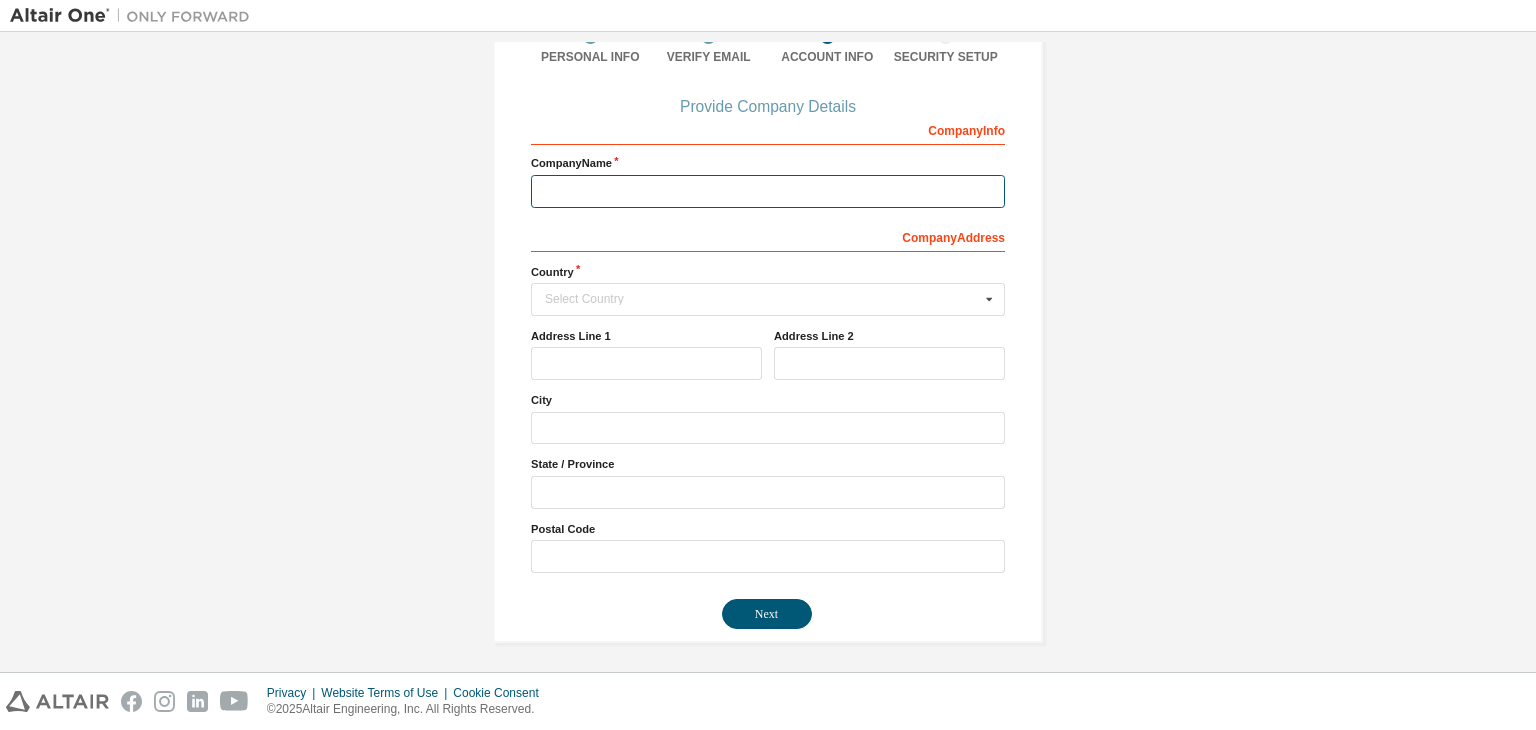 scroll, scrollTop: 180, scrollLeft: 0, axis: vertical 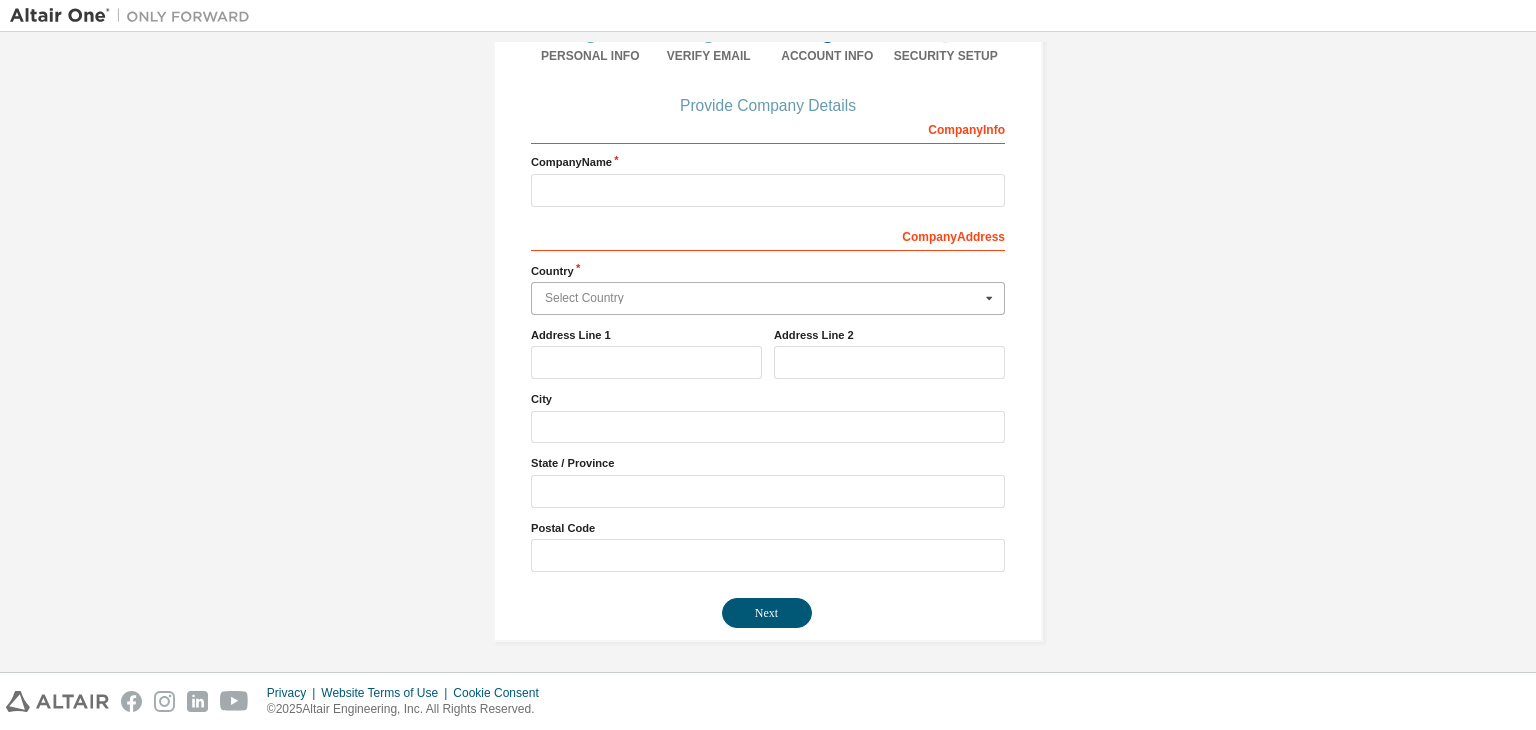click at bounding box center (769, 298) 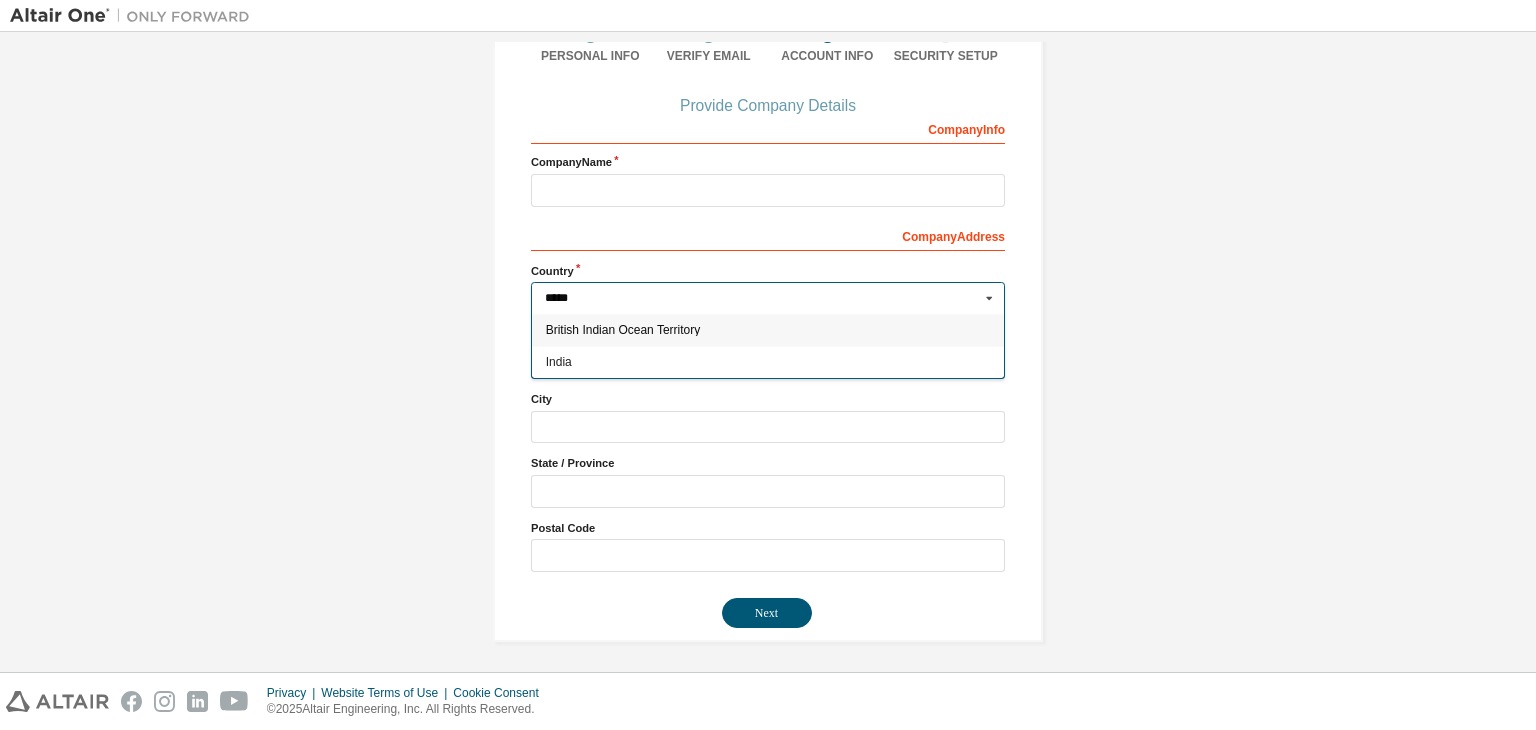 type on "*****" 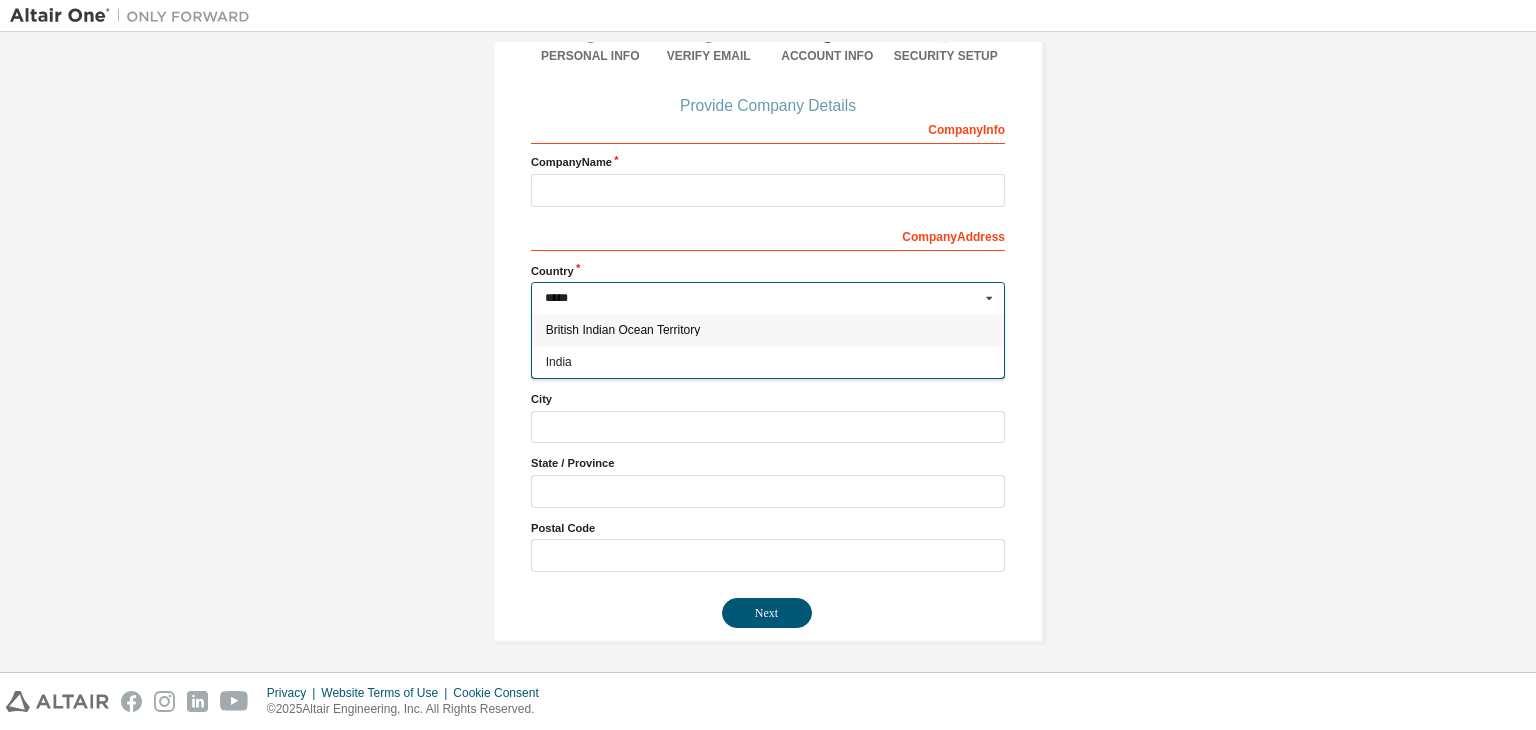 click on "India" at bounding box center [768, 362] 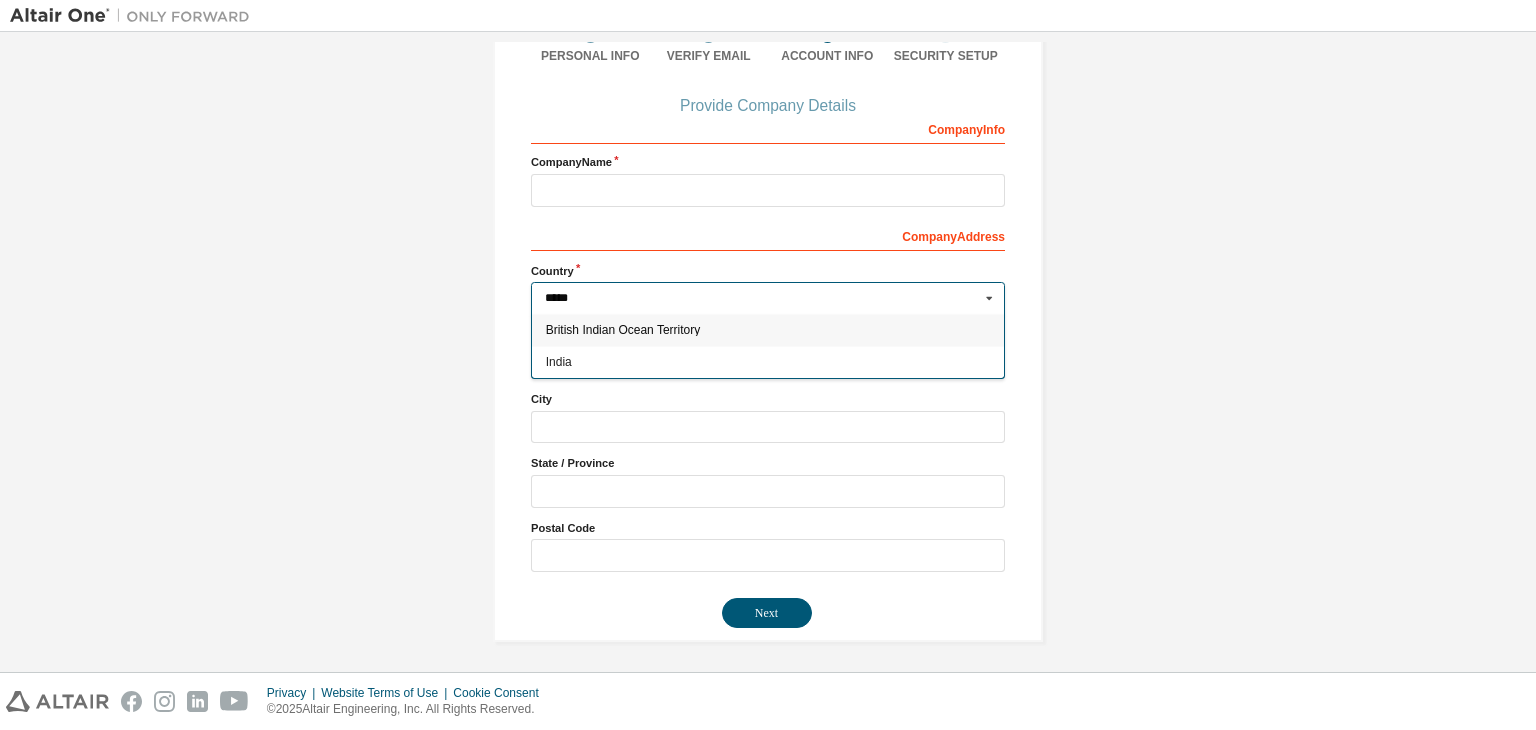 type on "***" 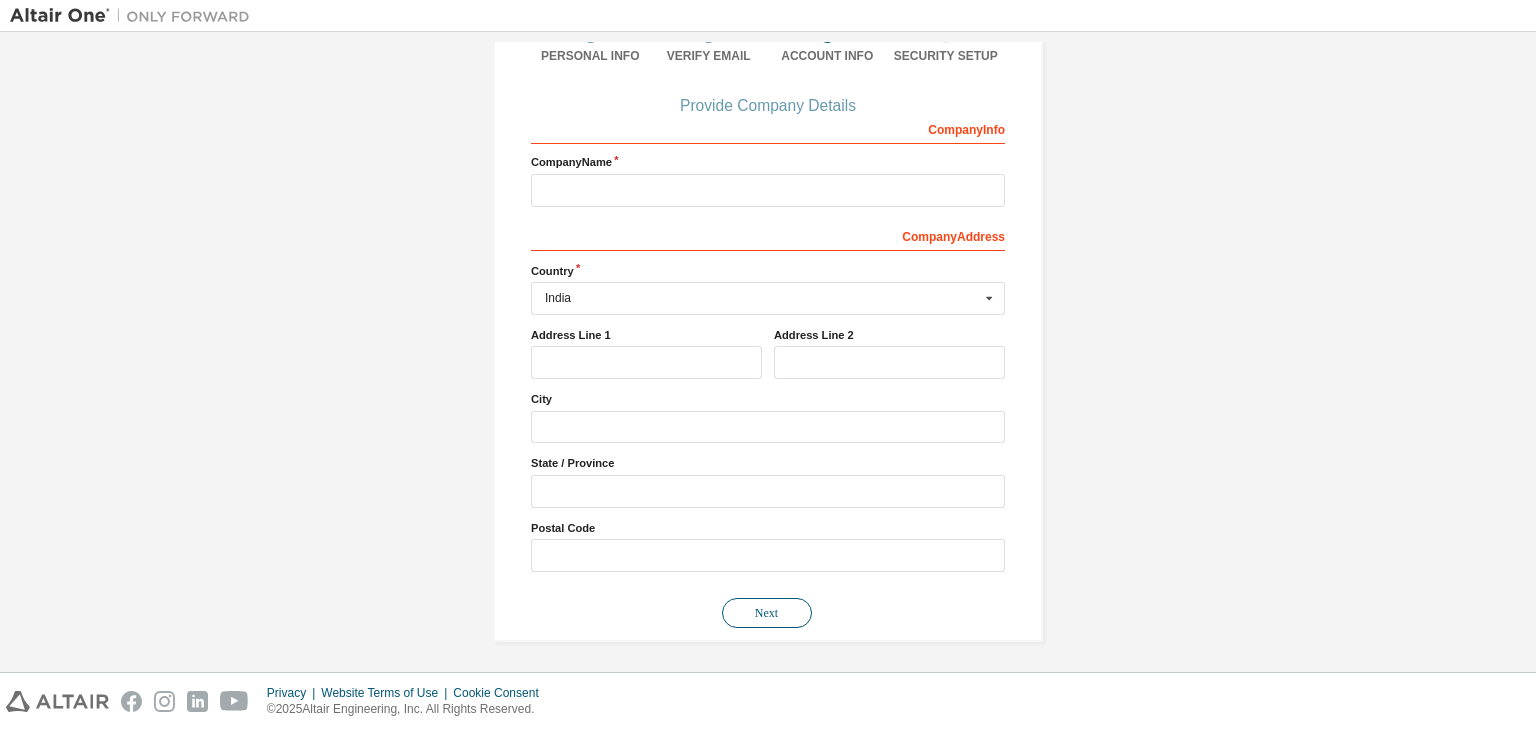 click on "Next" at bounding box center (767, 613) 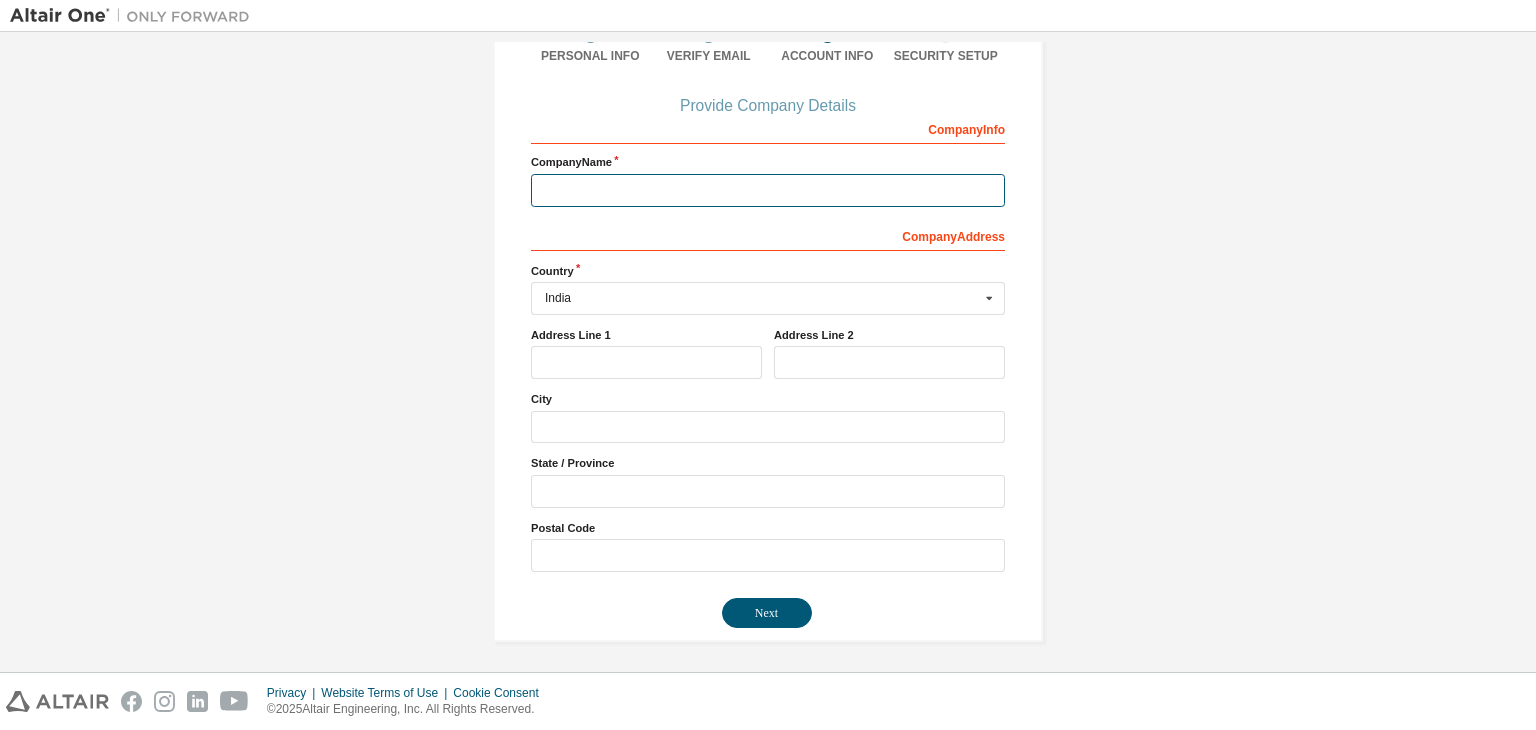 click at bounding box center [768, 190] 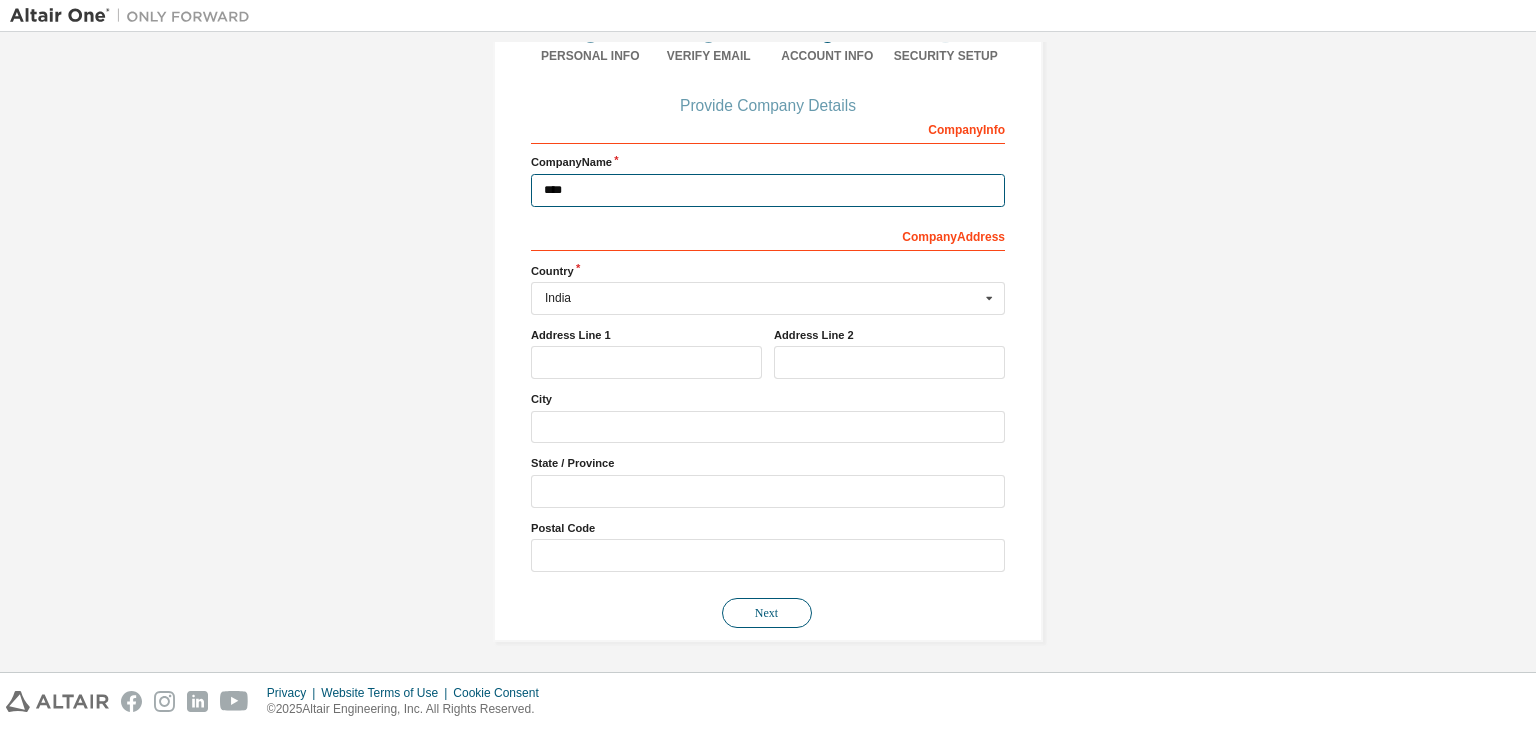 type on "****" 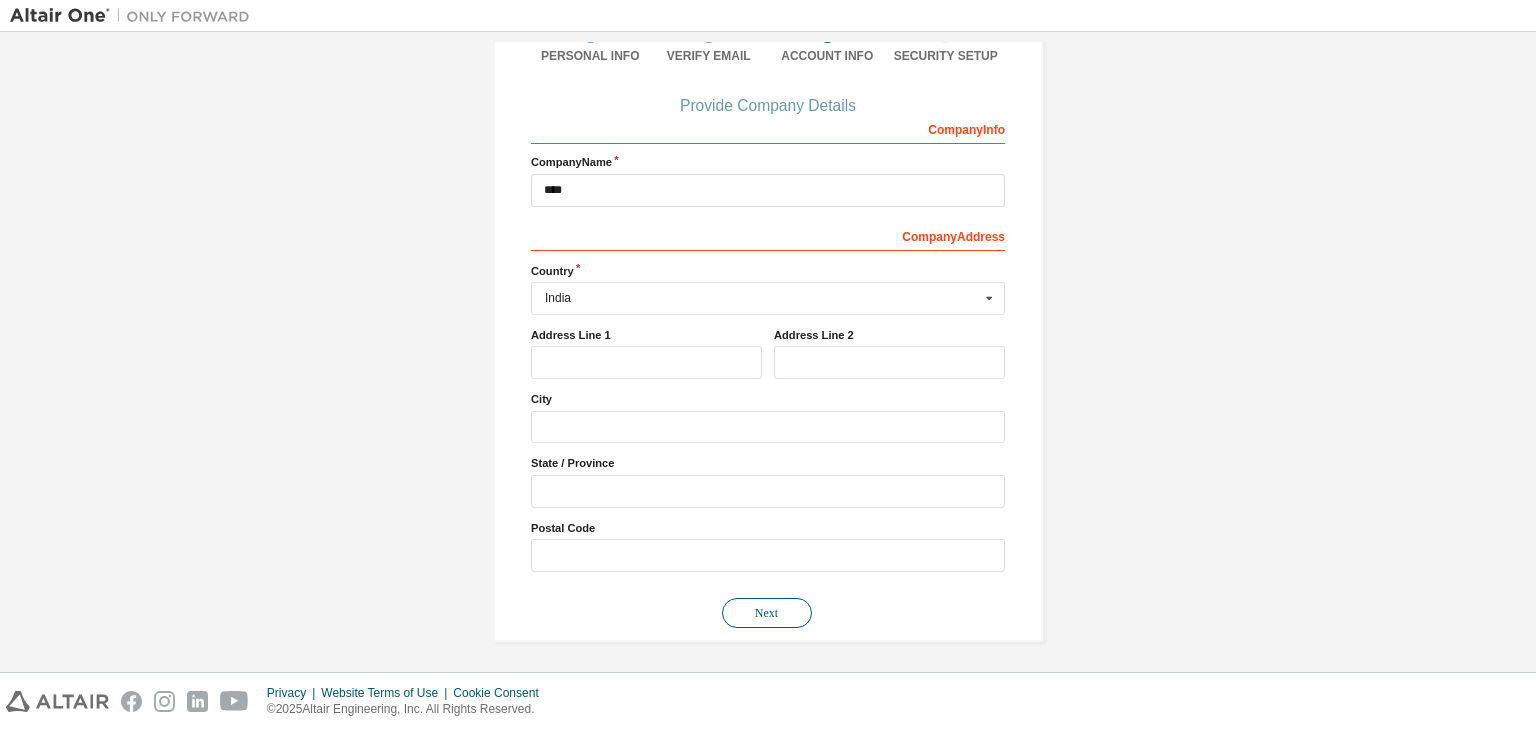 click on "Next" at bounding box center (767, 613) 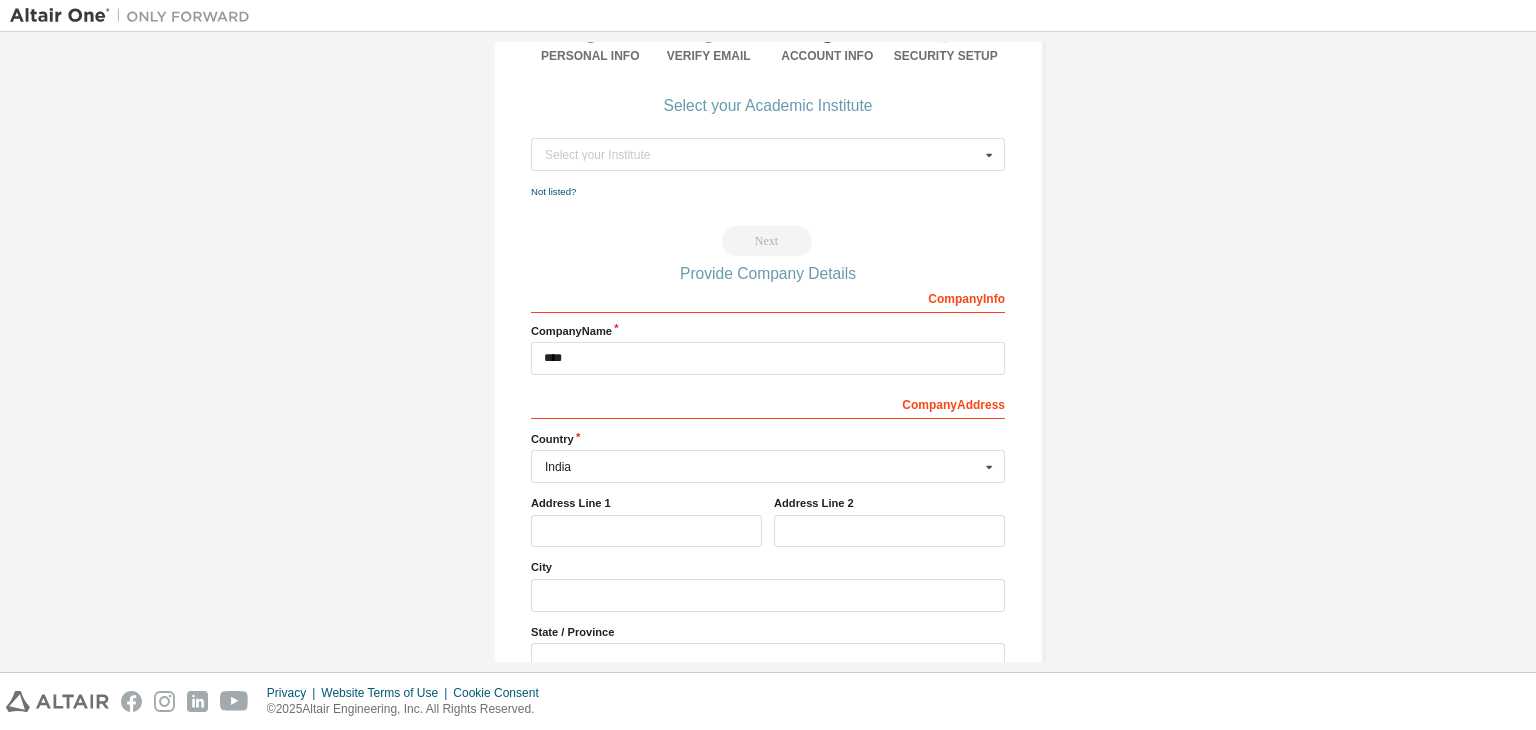 scroll, scrollTop: 0, scrollLeft: 0, axis: both 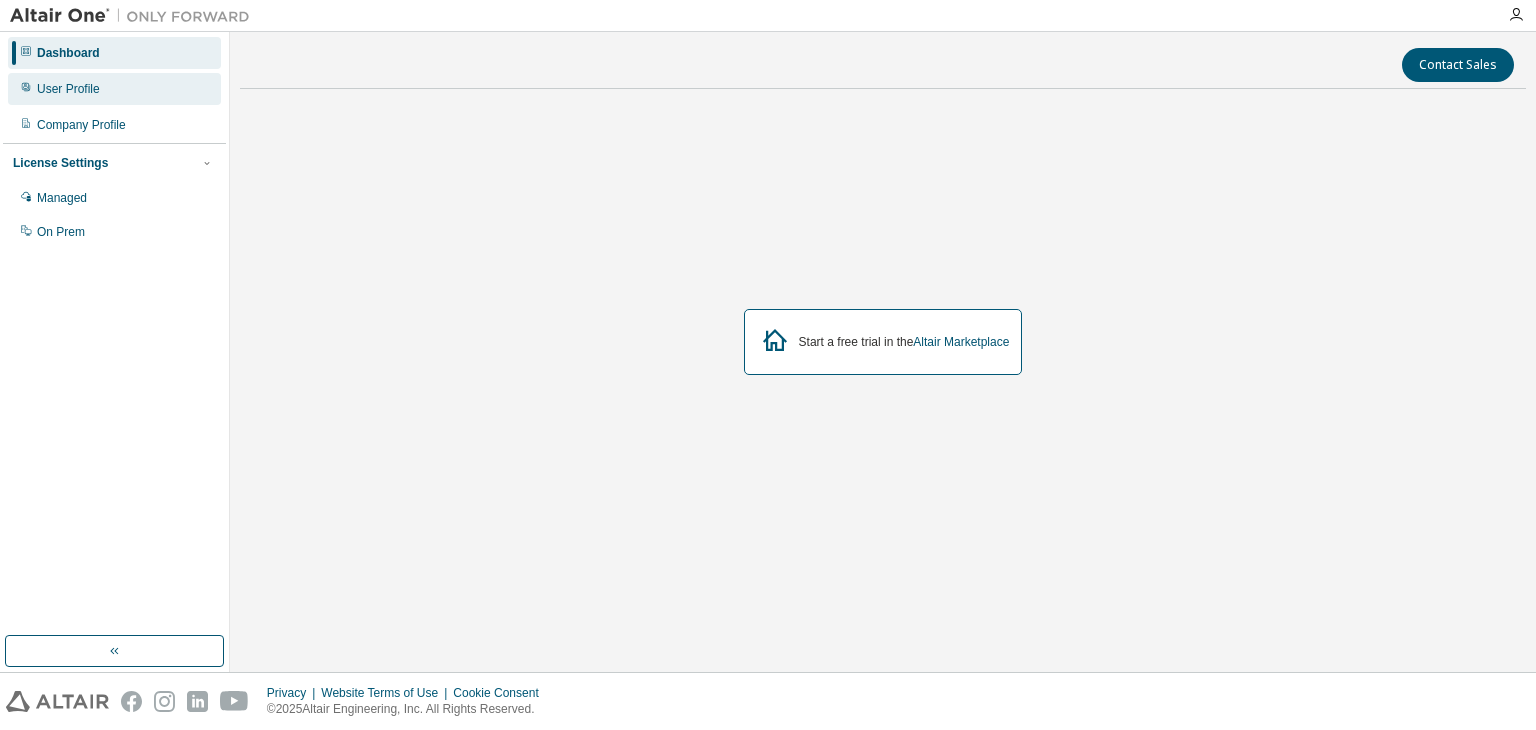 click on "User Profile" at bounding box center [68, 89] 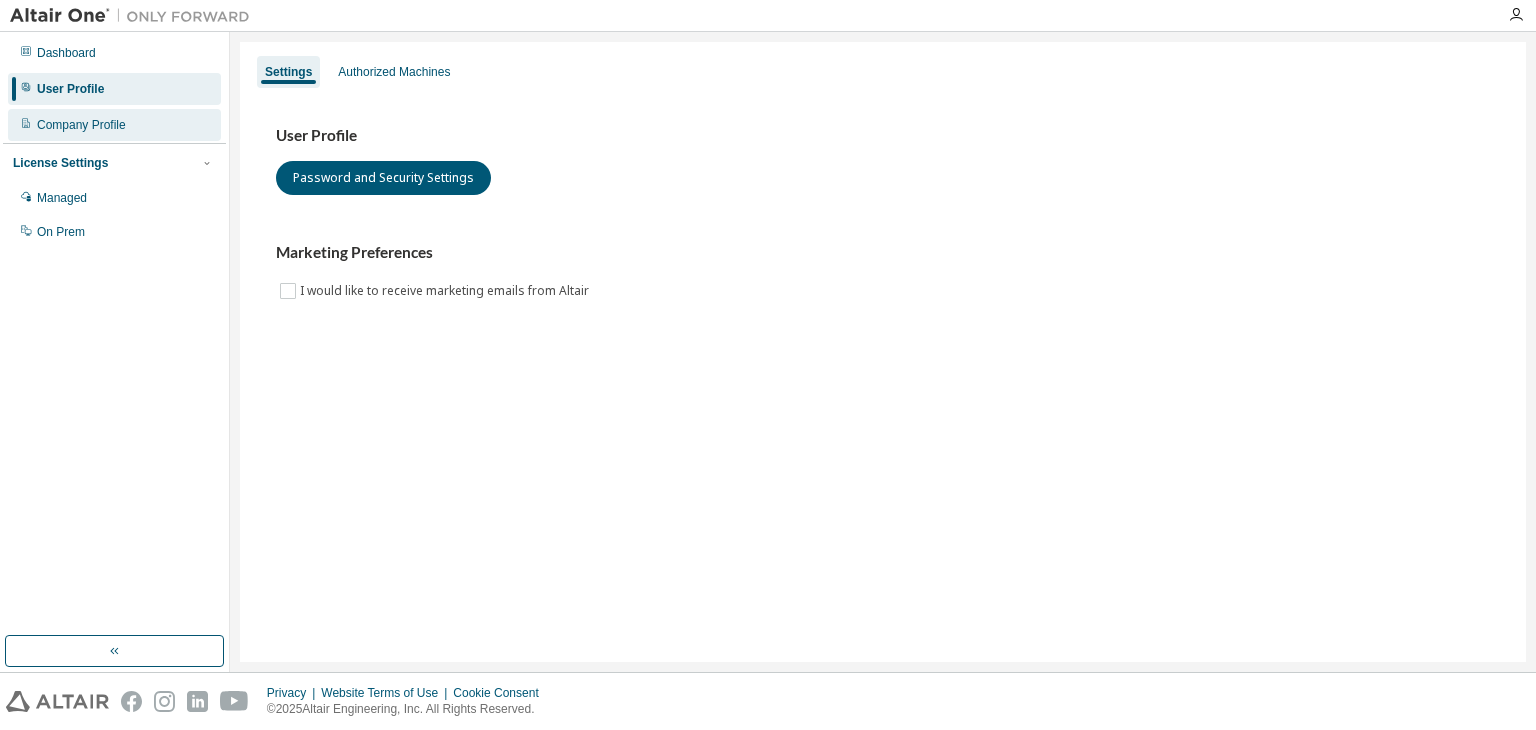 click on "Company Profile" at bounding box center (114, 125) 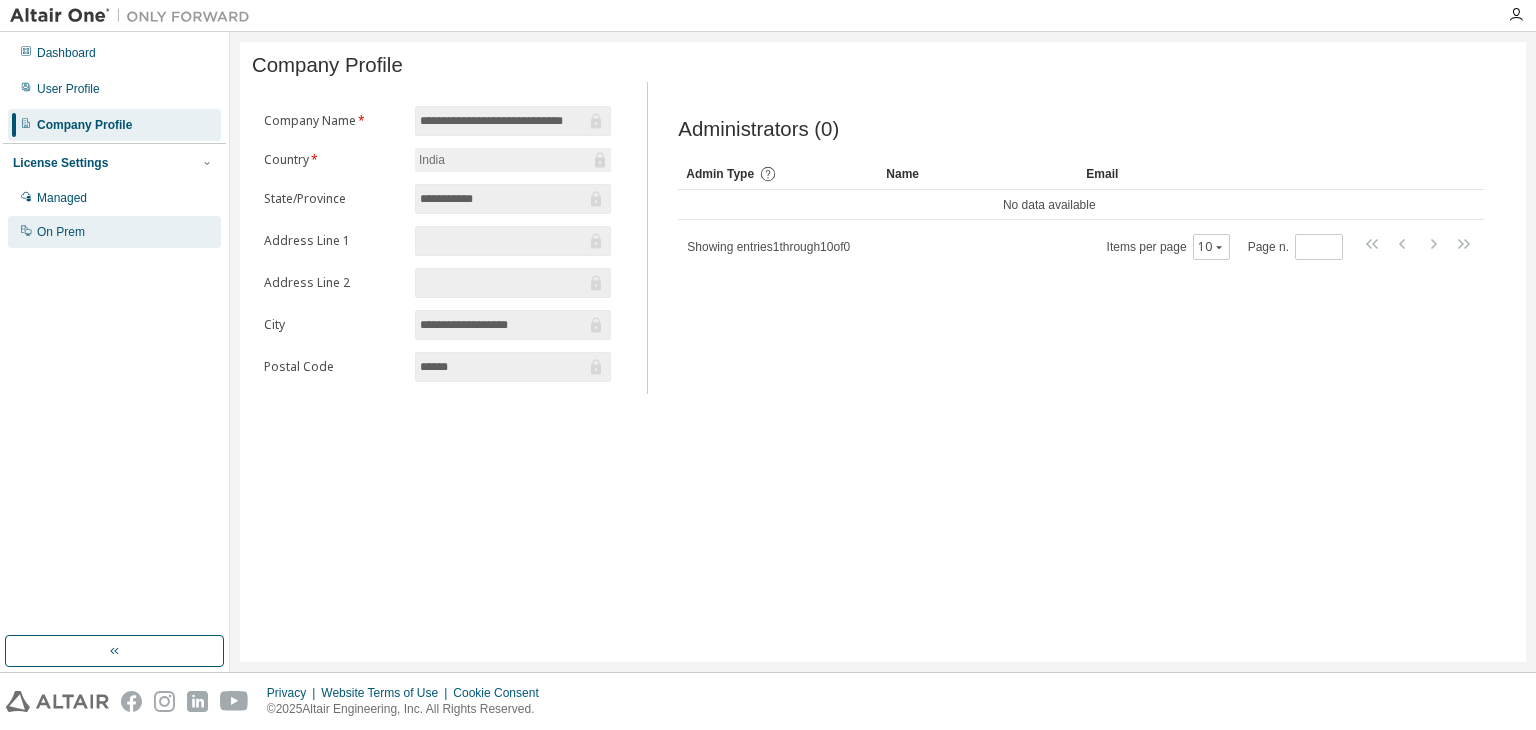 click on "On Prem" at bounding box center [114, 232] 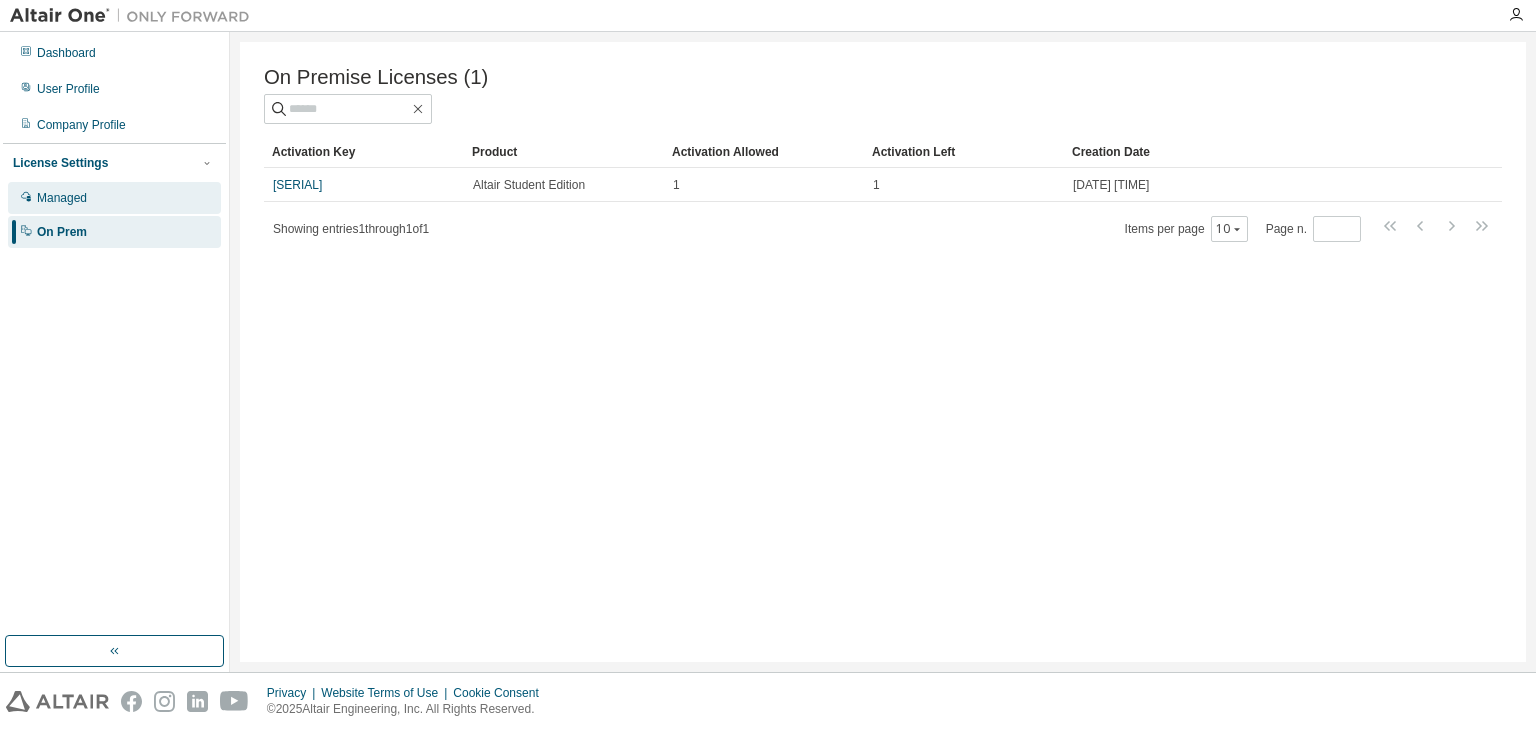 click on "Managed" at bounding box center (114, 198) 